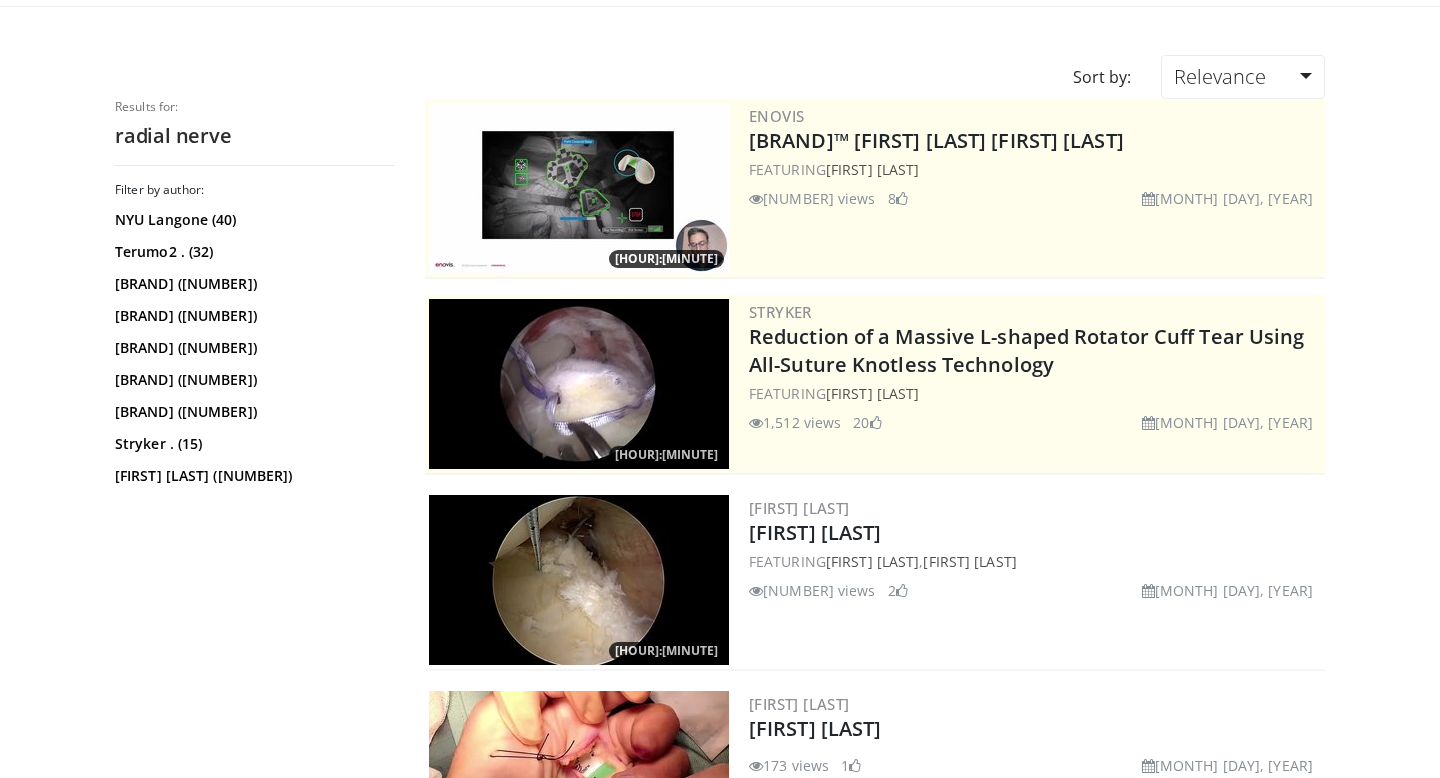 scroll, scrollTop: 0, scrollLeft: 0, axis: both 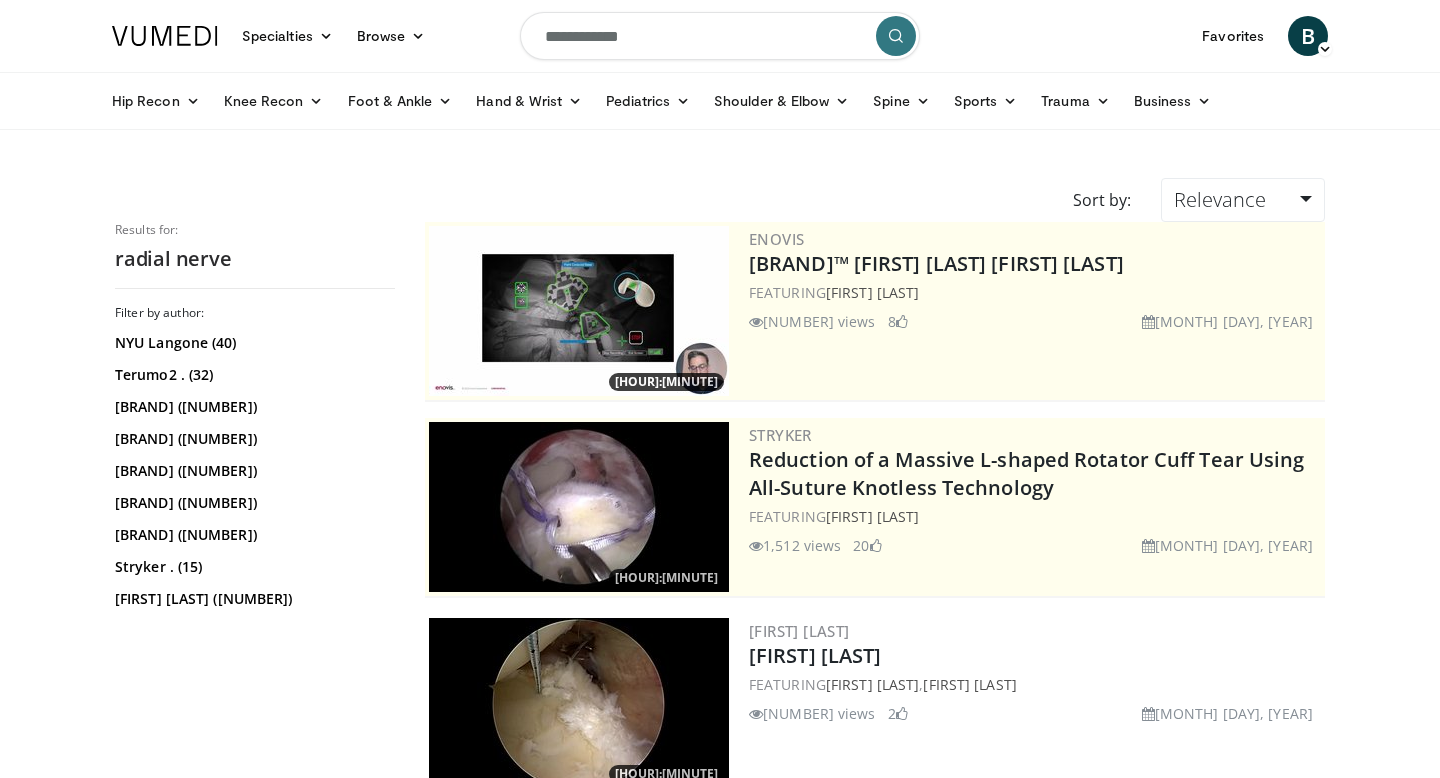 click on "**********" at bounding box center (720, 36) 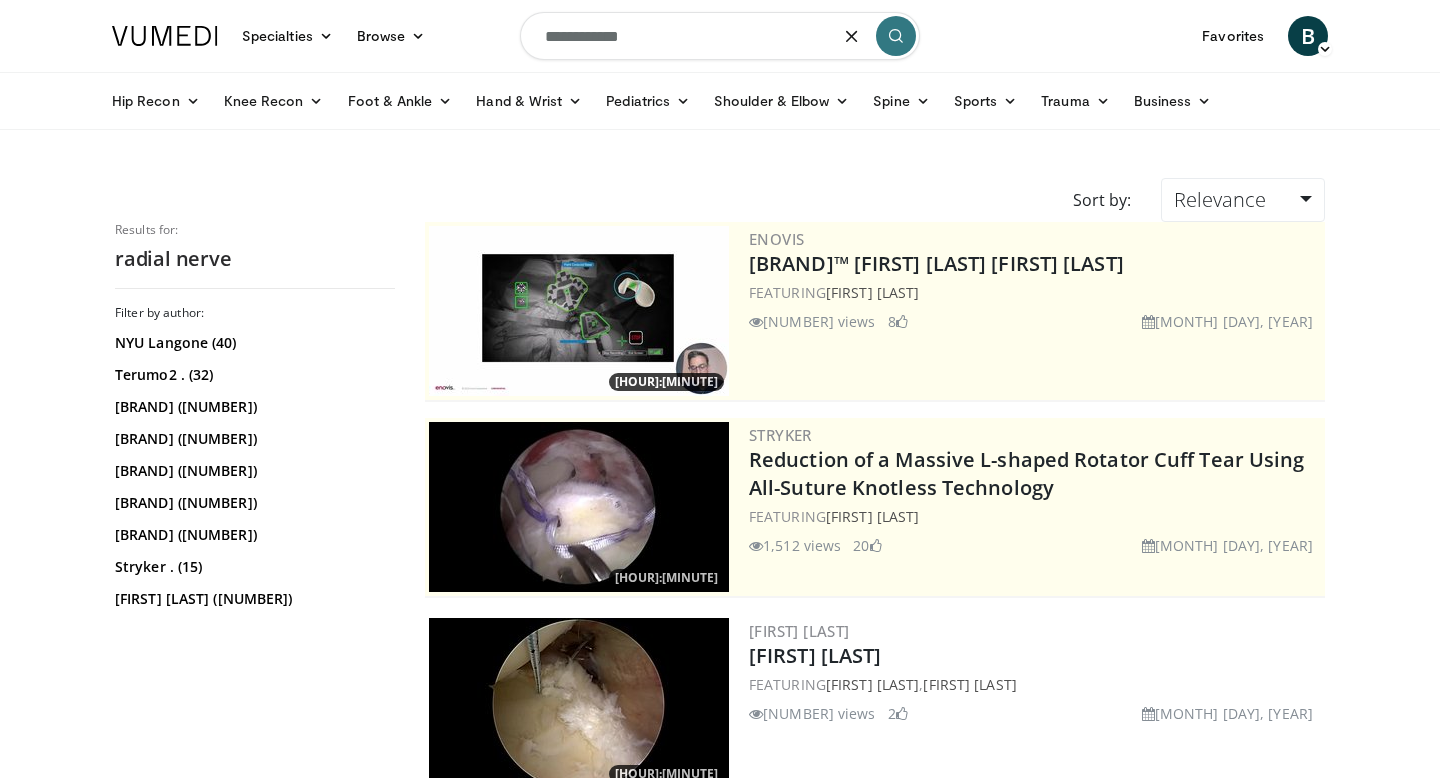 click on "**********" at bounding box center [720, 36] 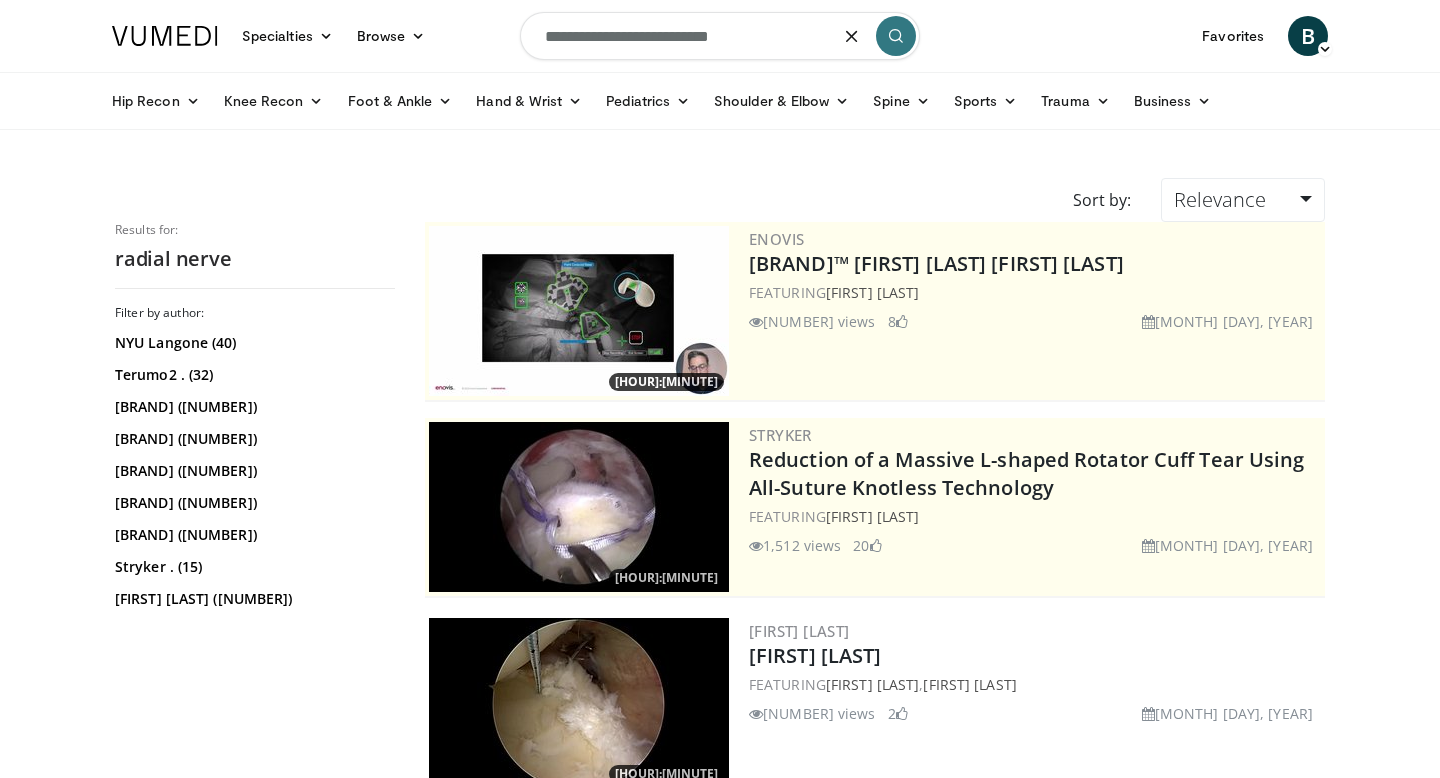 type on "**********" 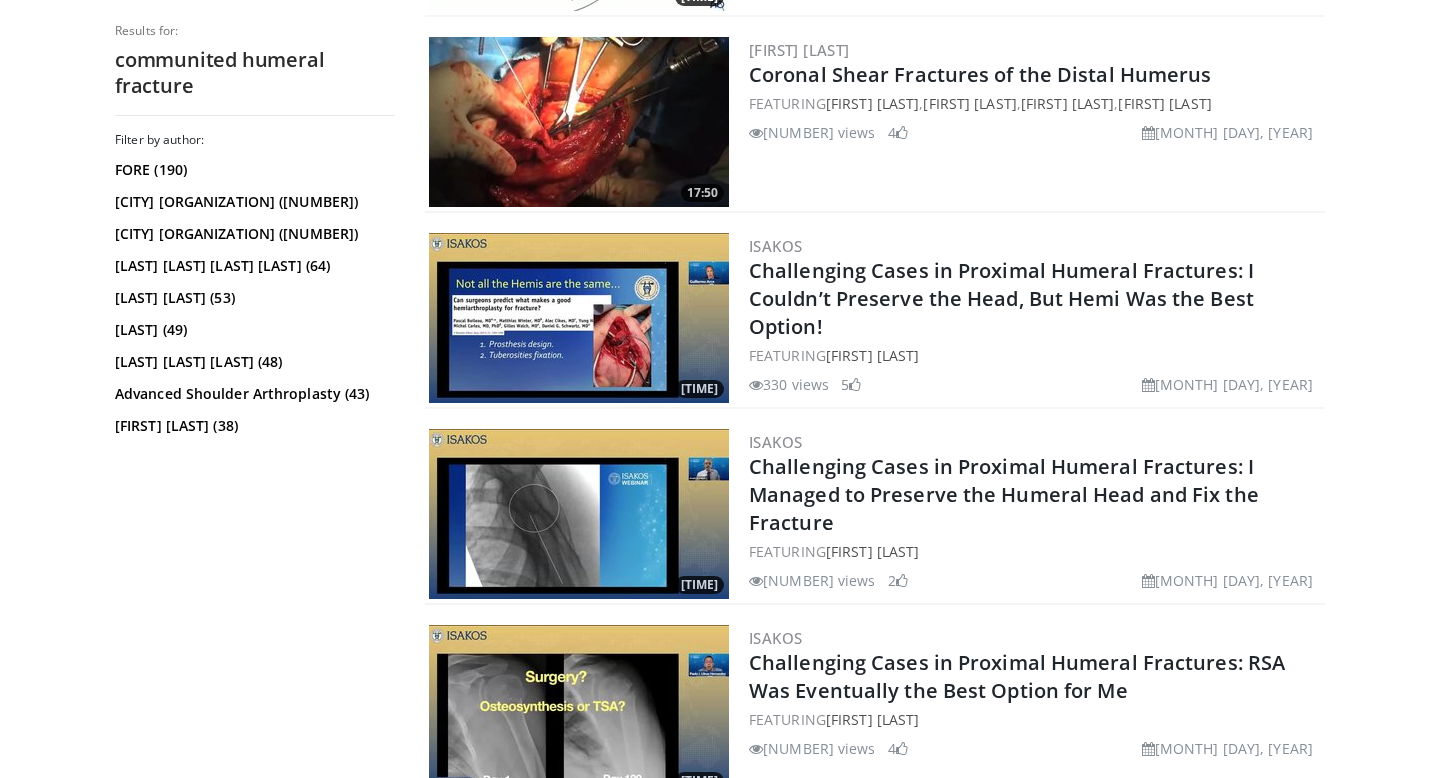 scroll, scrollTop: 1362, scrollLeft: 0, axis: vertical 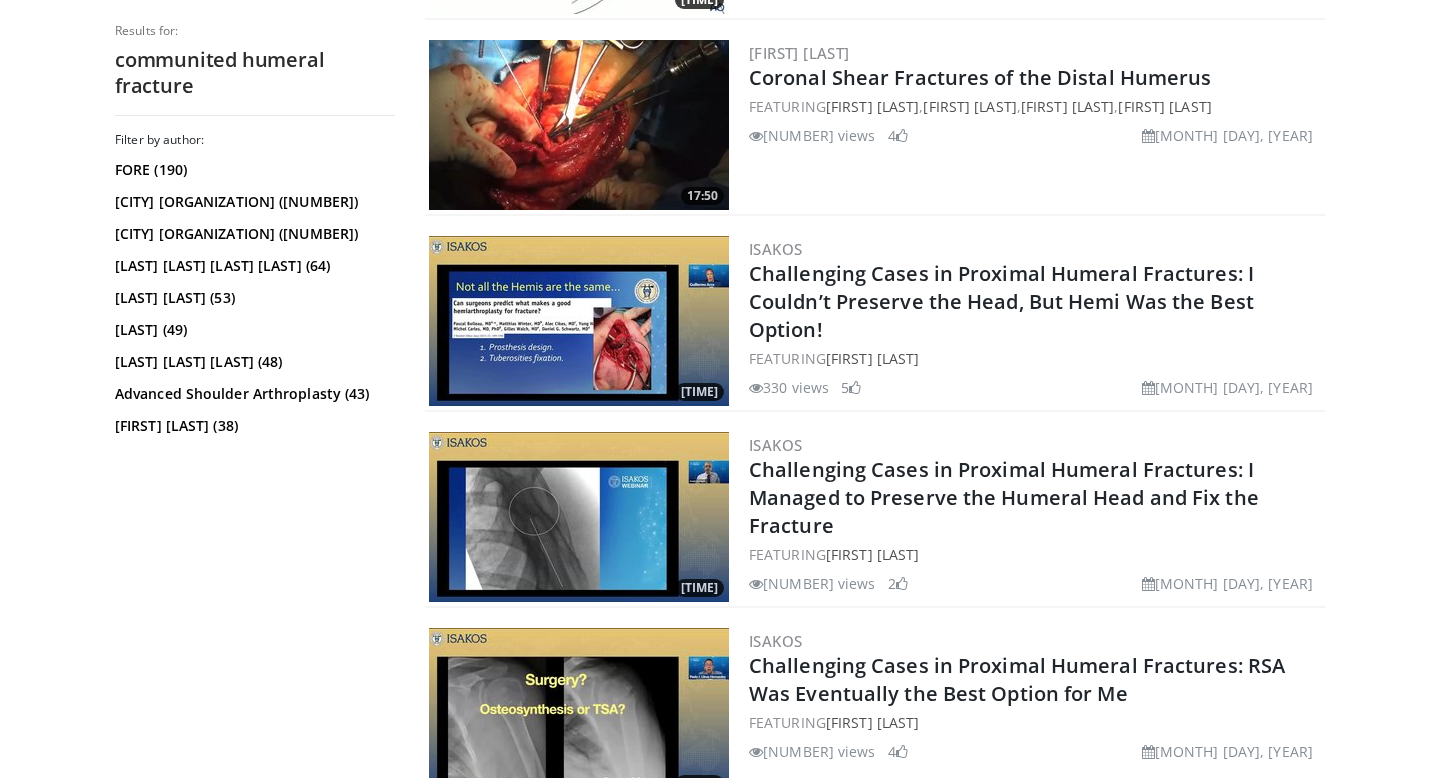 click at bounding box center [579, 125] 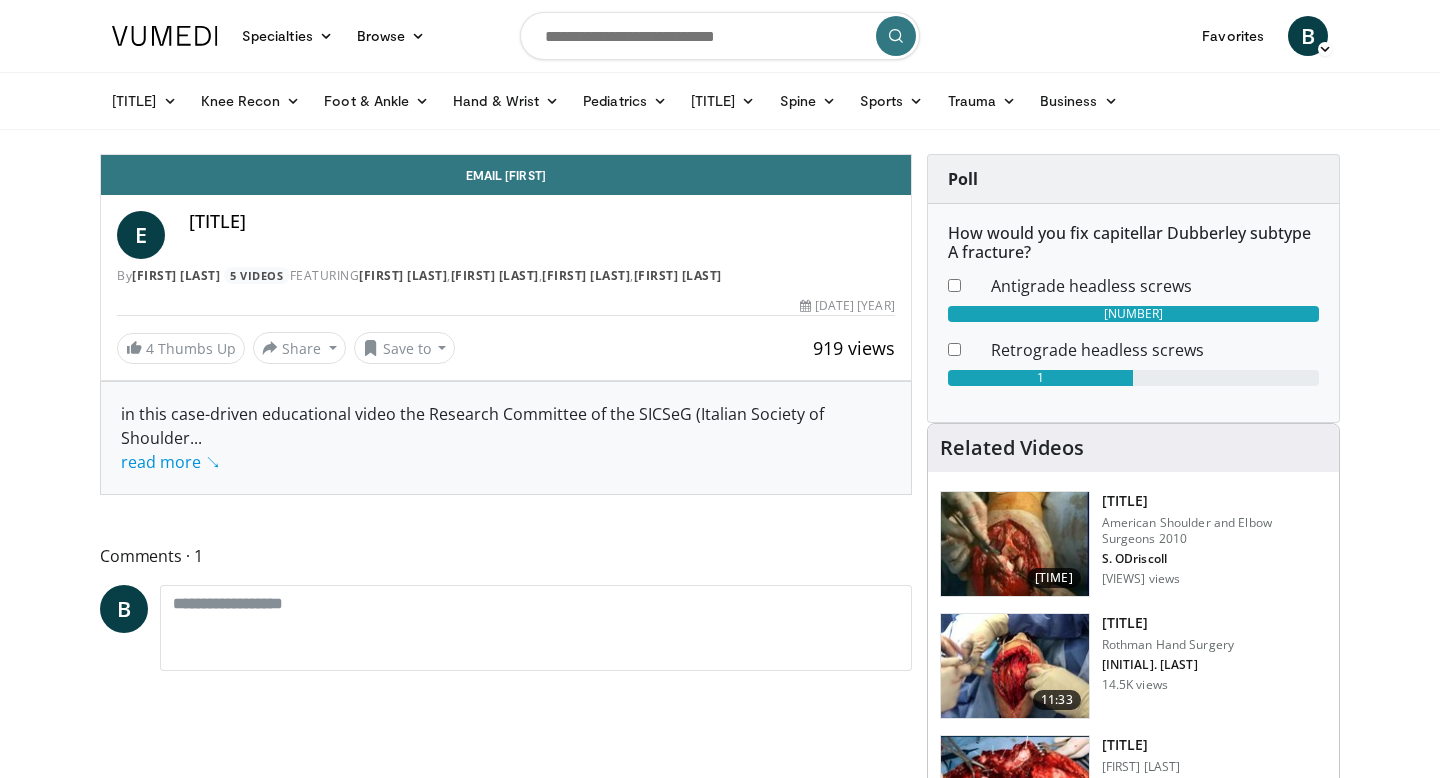 scroll, scrollTop: 0, scrollLeft: 0, axis: both 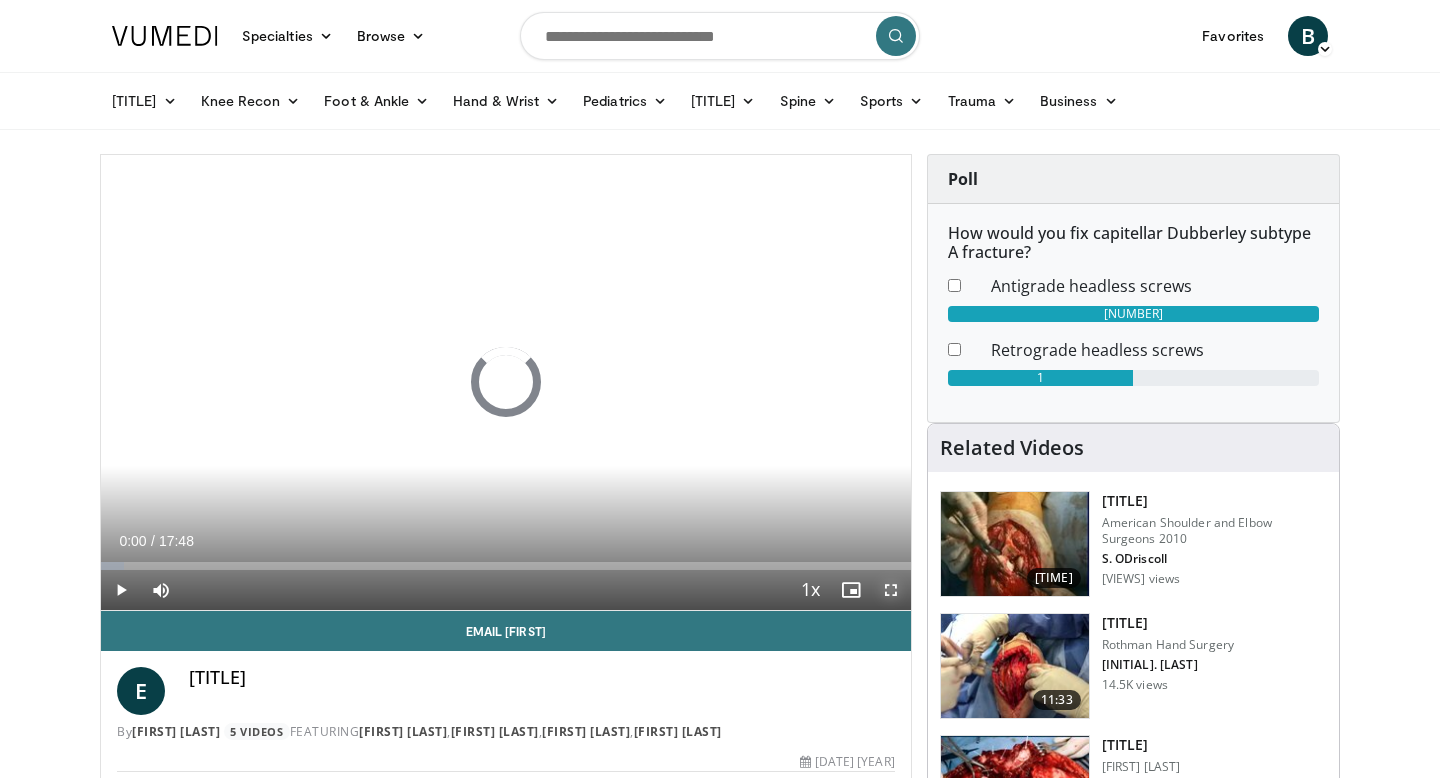 click at bounding box center [891, 590] 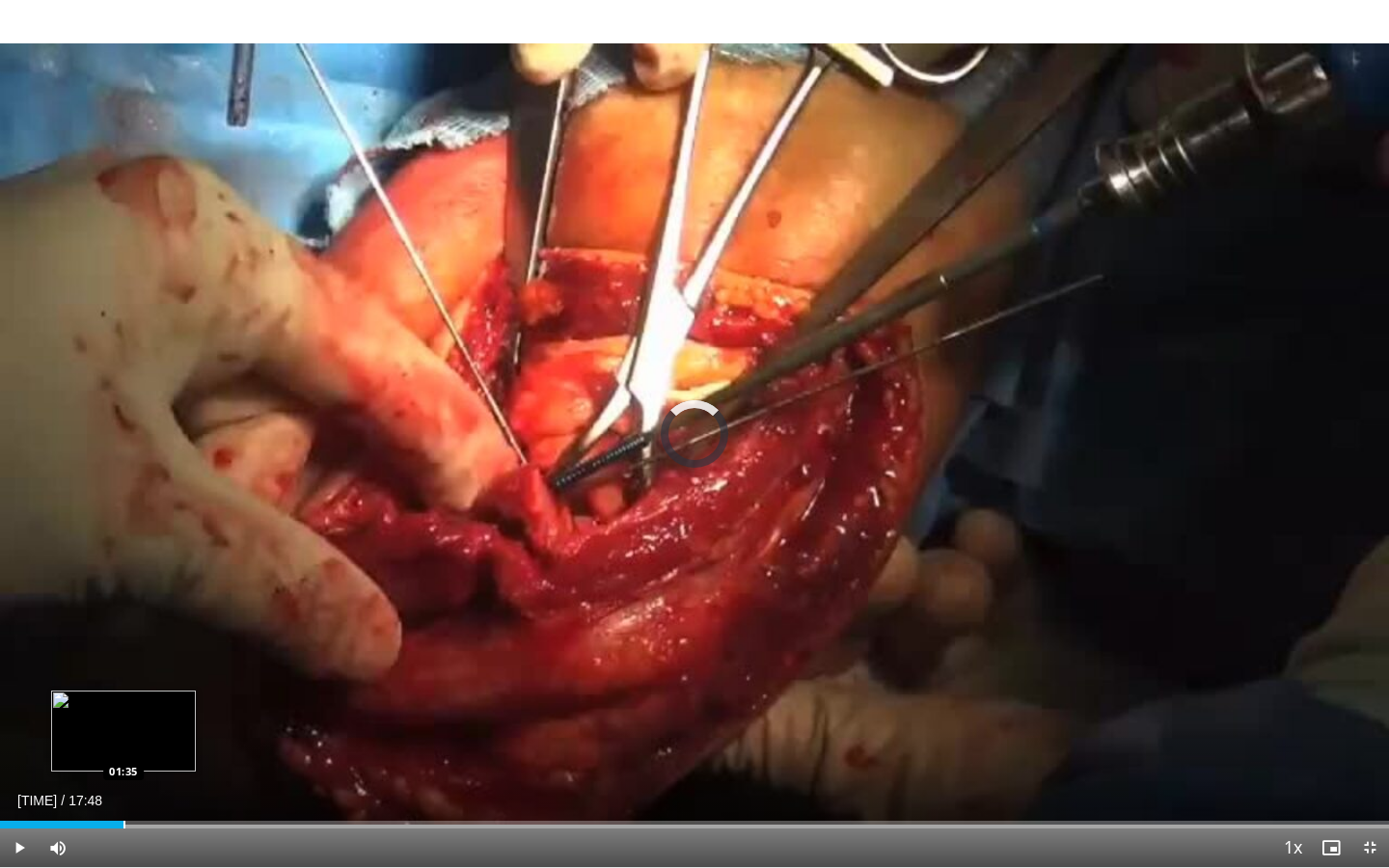 click on "Loaded :  0.00% 01:35 01:35" at bounding box center [694, 819] 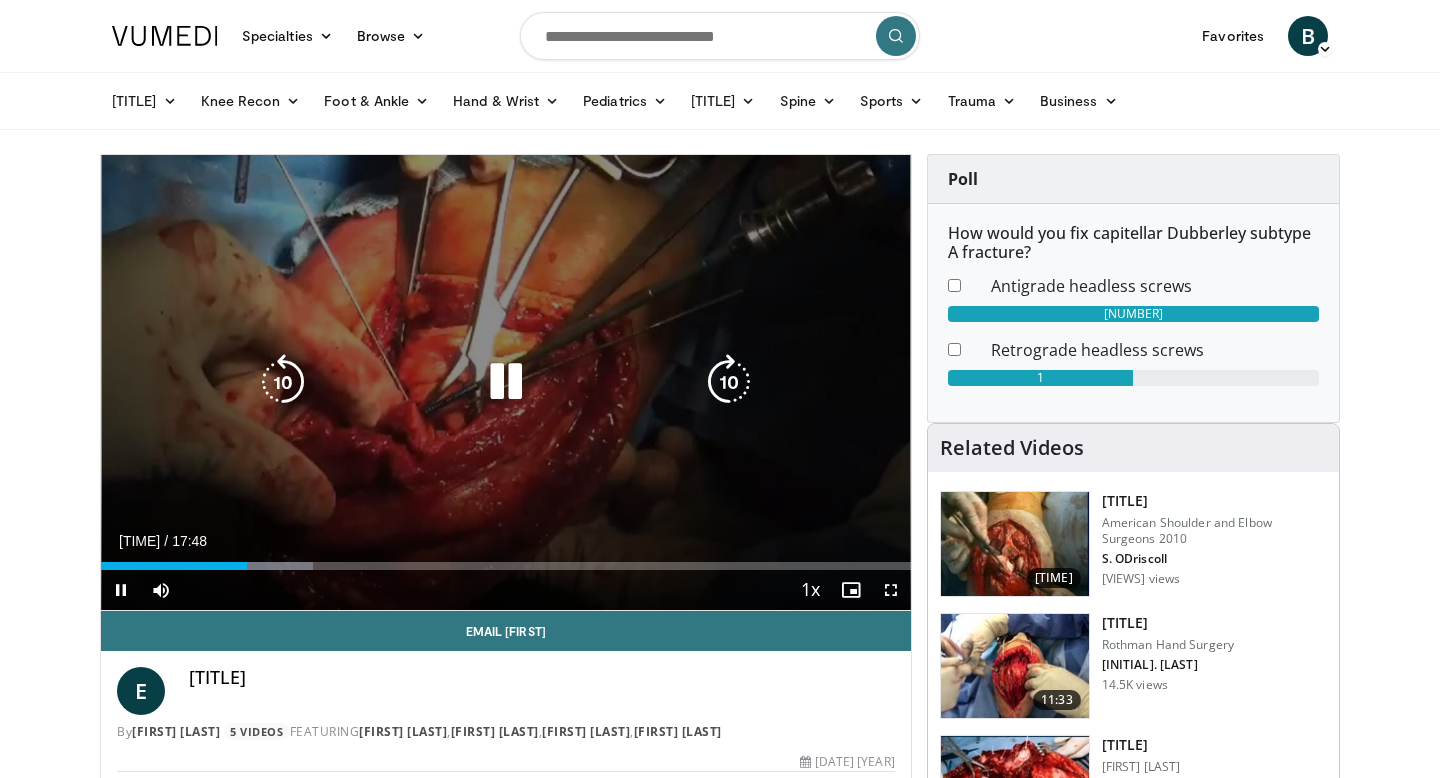 click on "30 seconds
Tap to unmute" at bounding box center (506, 382) 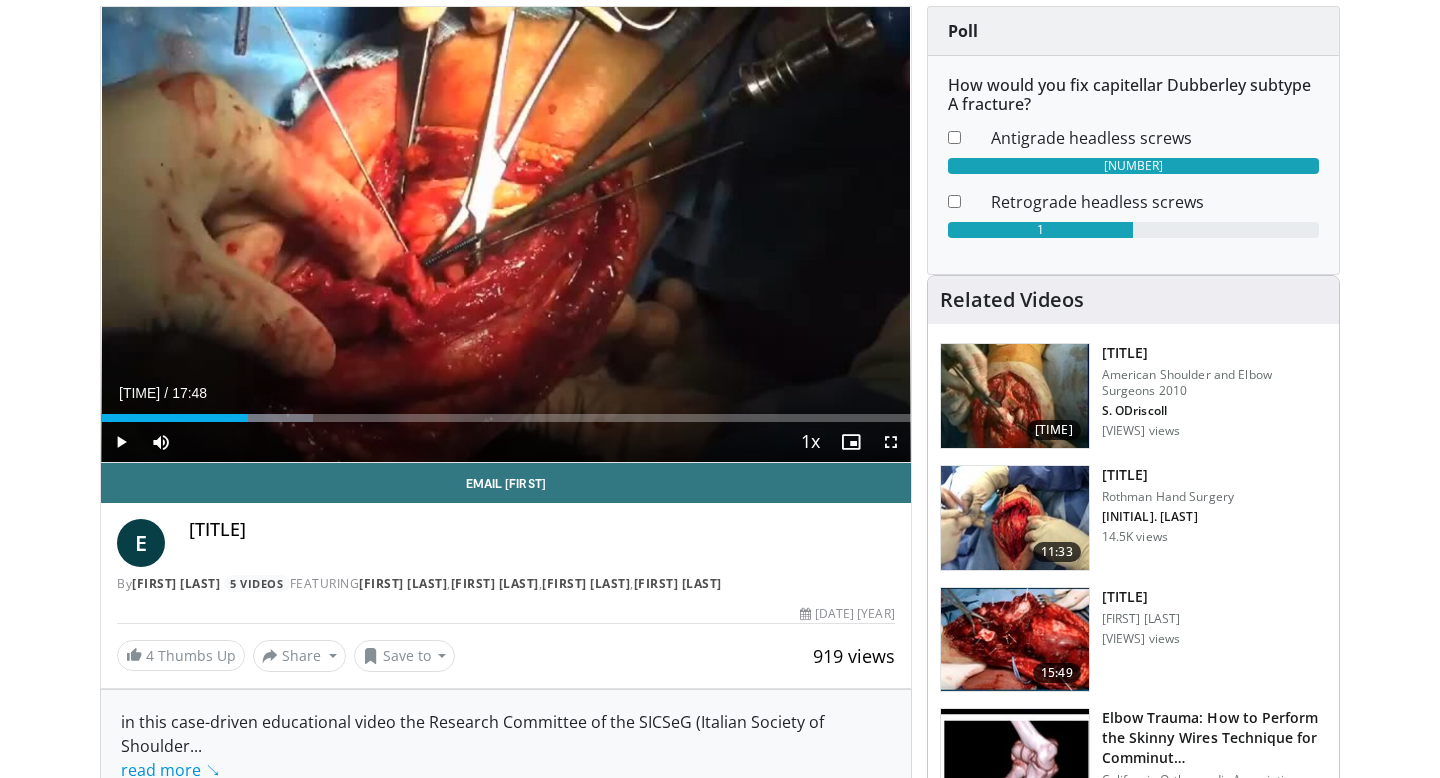 scroll, scrollTop: 0, scrollLeft: 0, axis: both 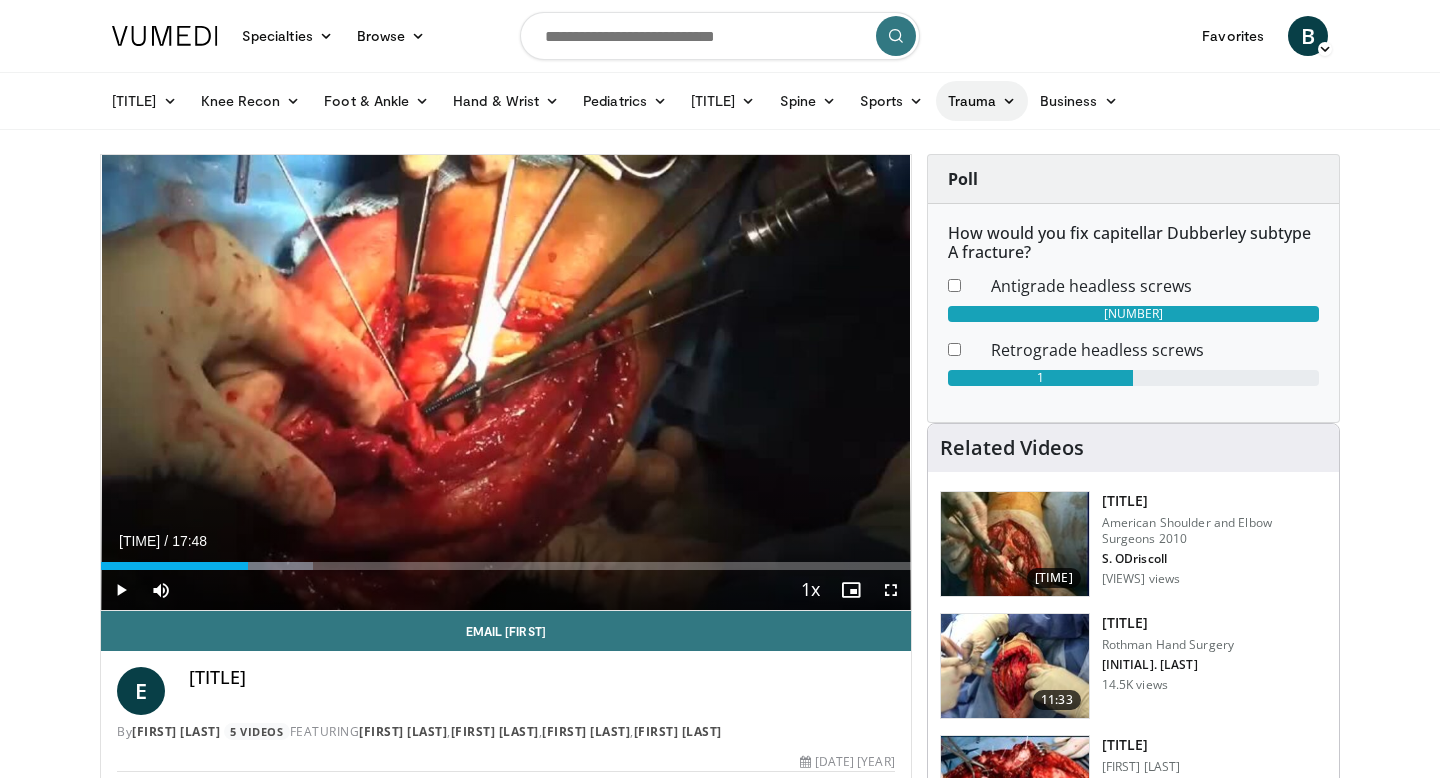 click on "Trauma" at bounding box center (982, 101) 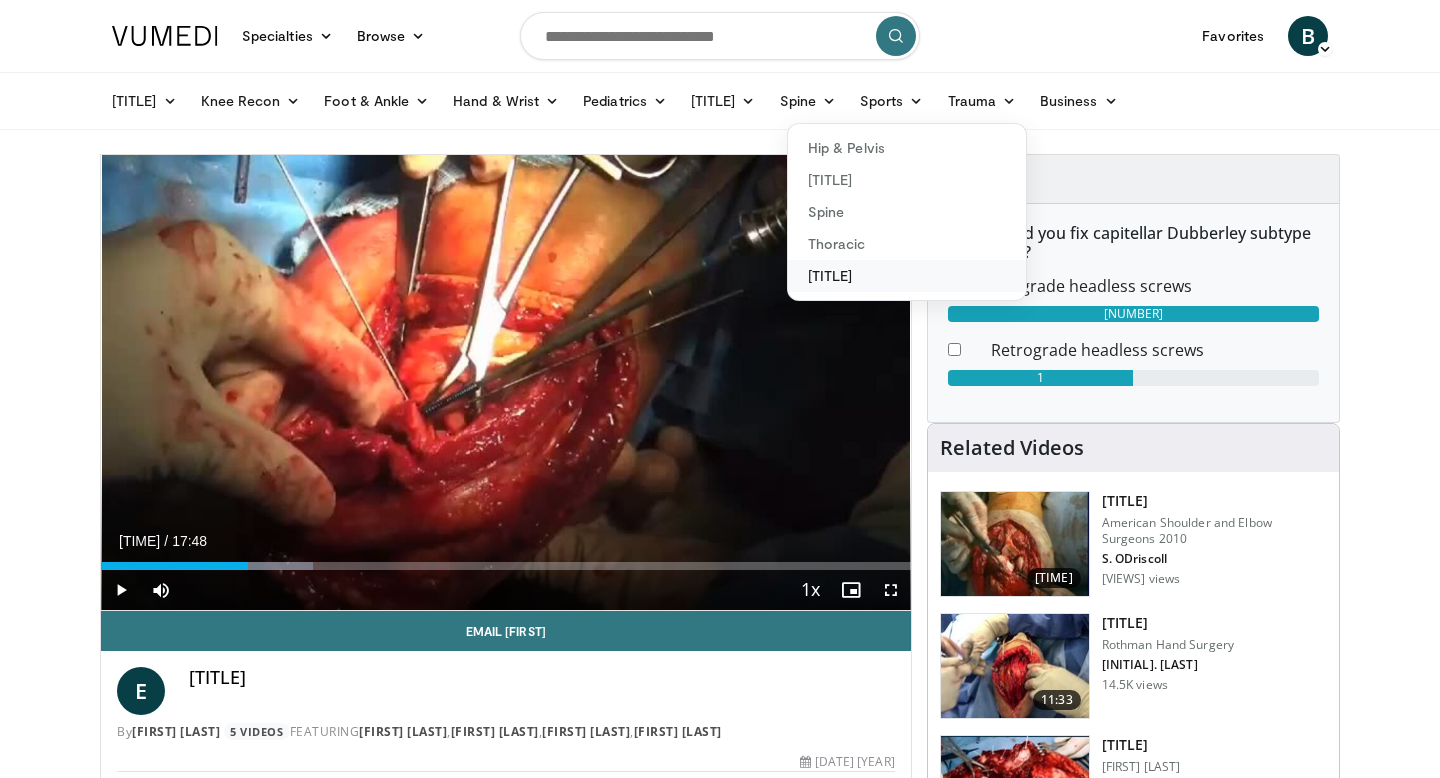 click on "Upper Extremity" at bounding box center (907, 276) 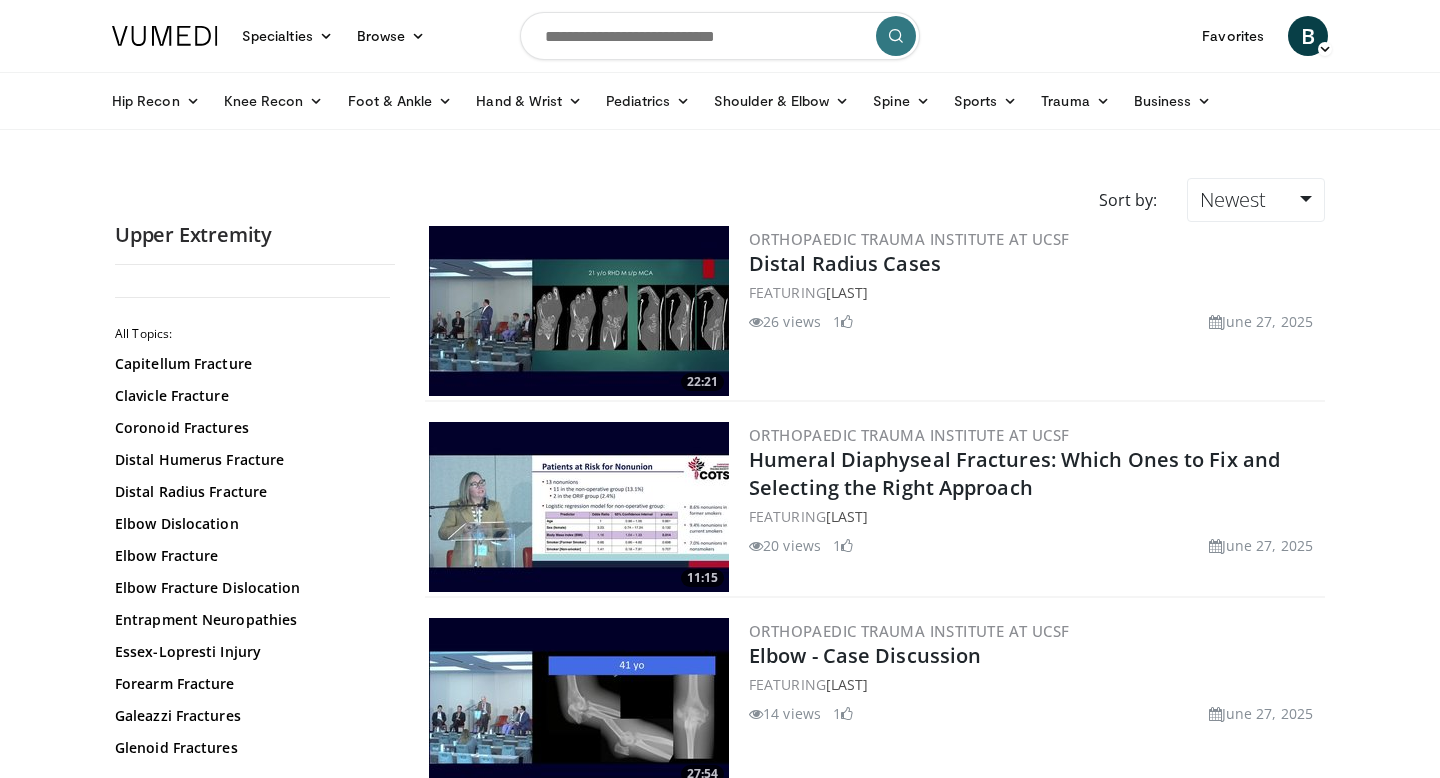 scroll, scrollTop: 0, scrollLeft: 0, axis: both 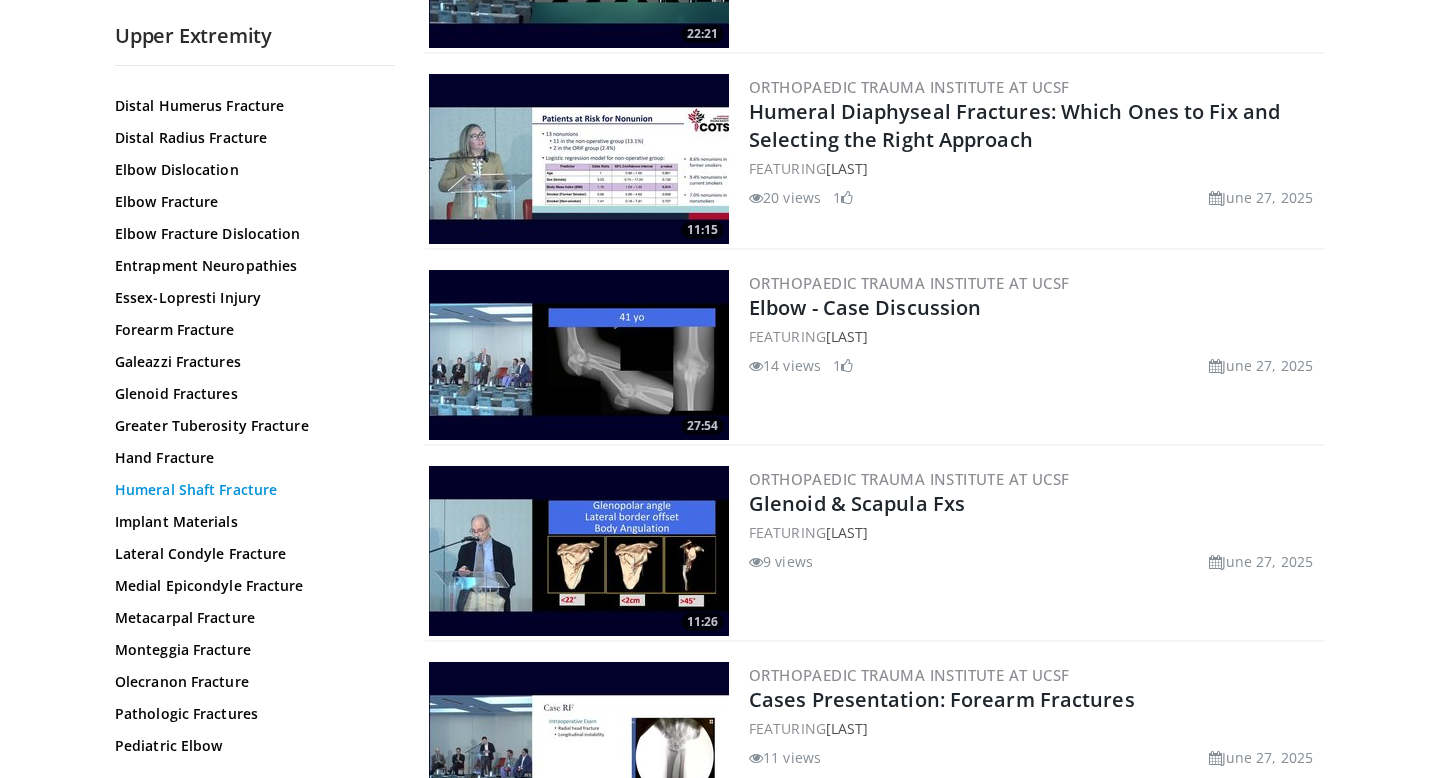 click on "Humeral Shaft Fracture" at bounding box center [250, 490] 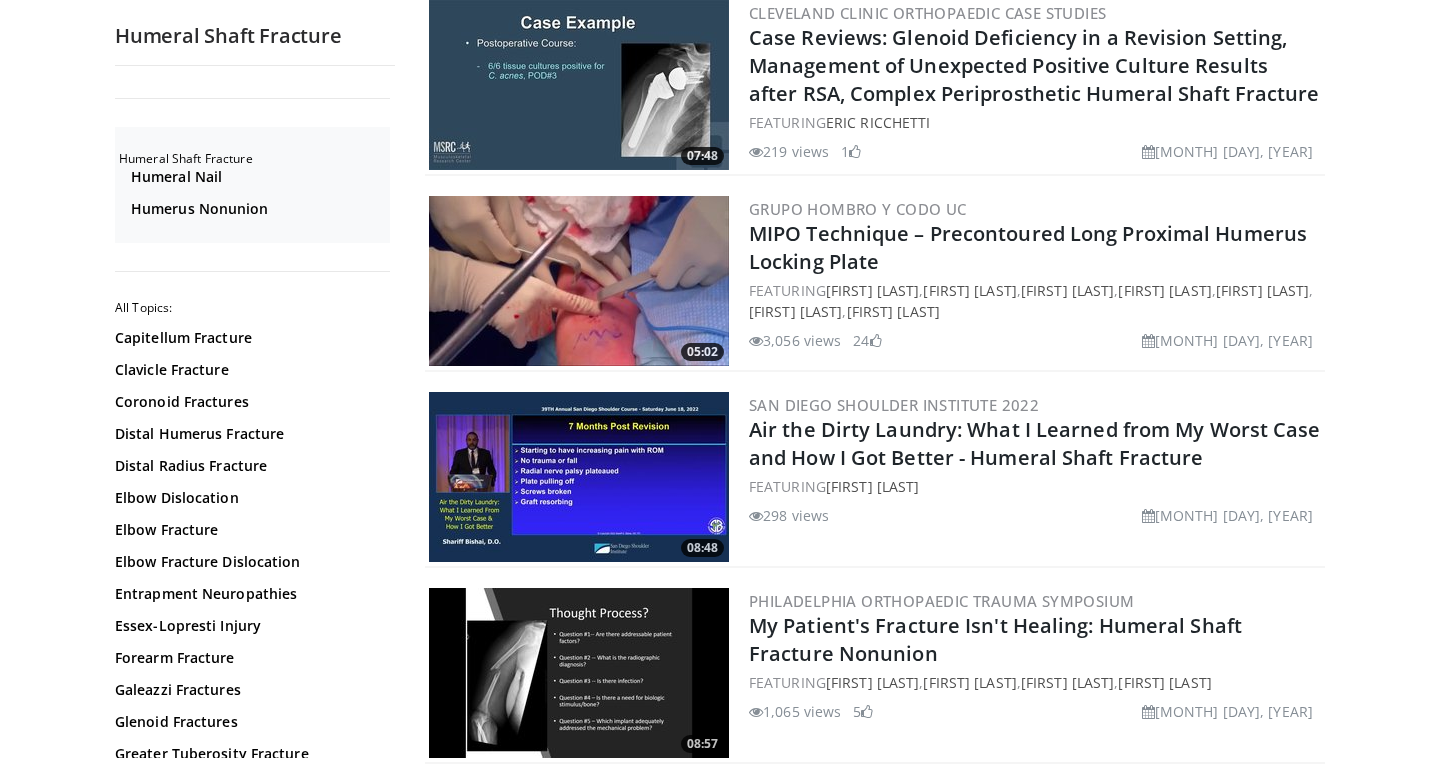 scroll, scrollTop: 2399, scrollLeft: 0, axis: vertical 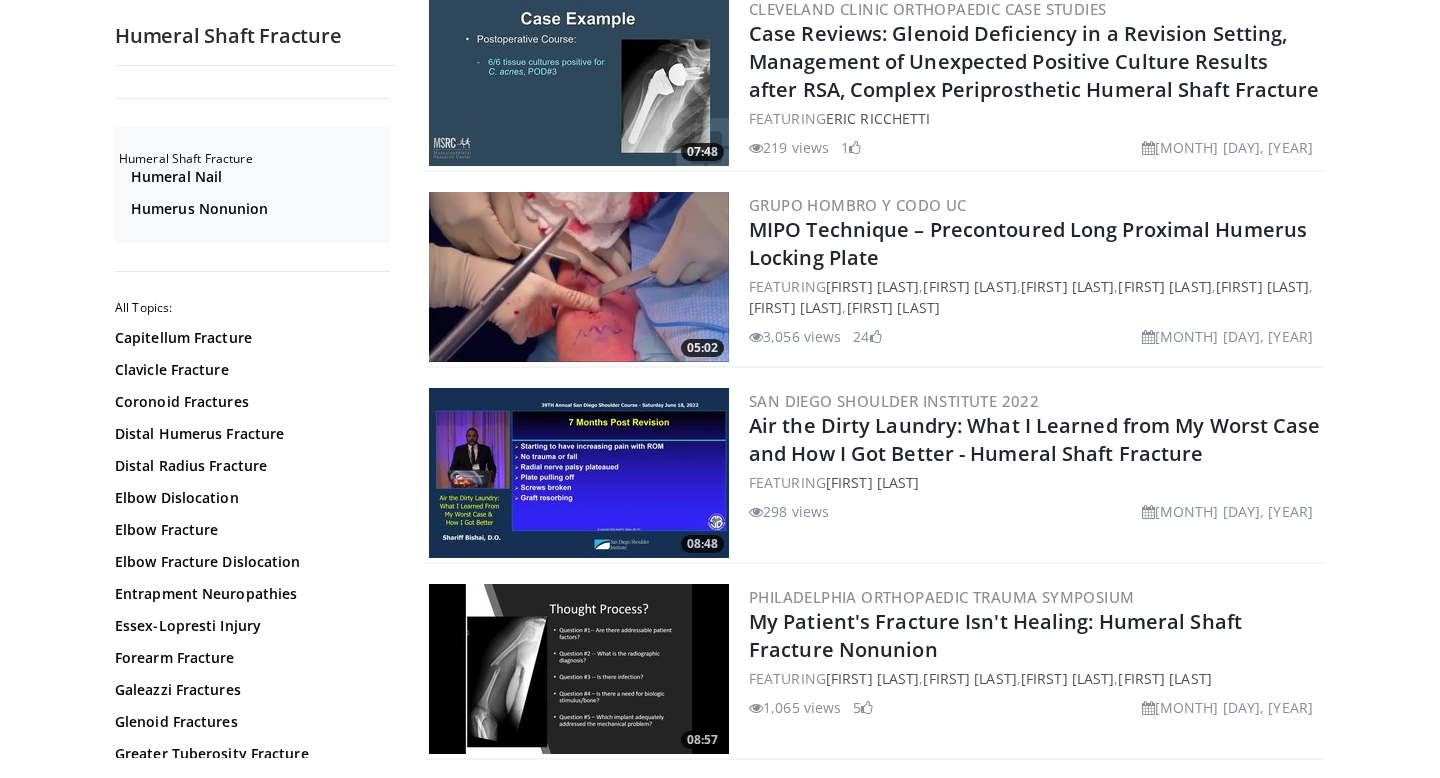 click at bounding box center (579, 277) 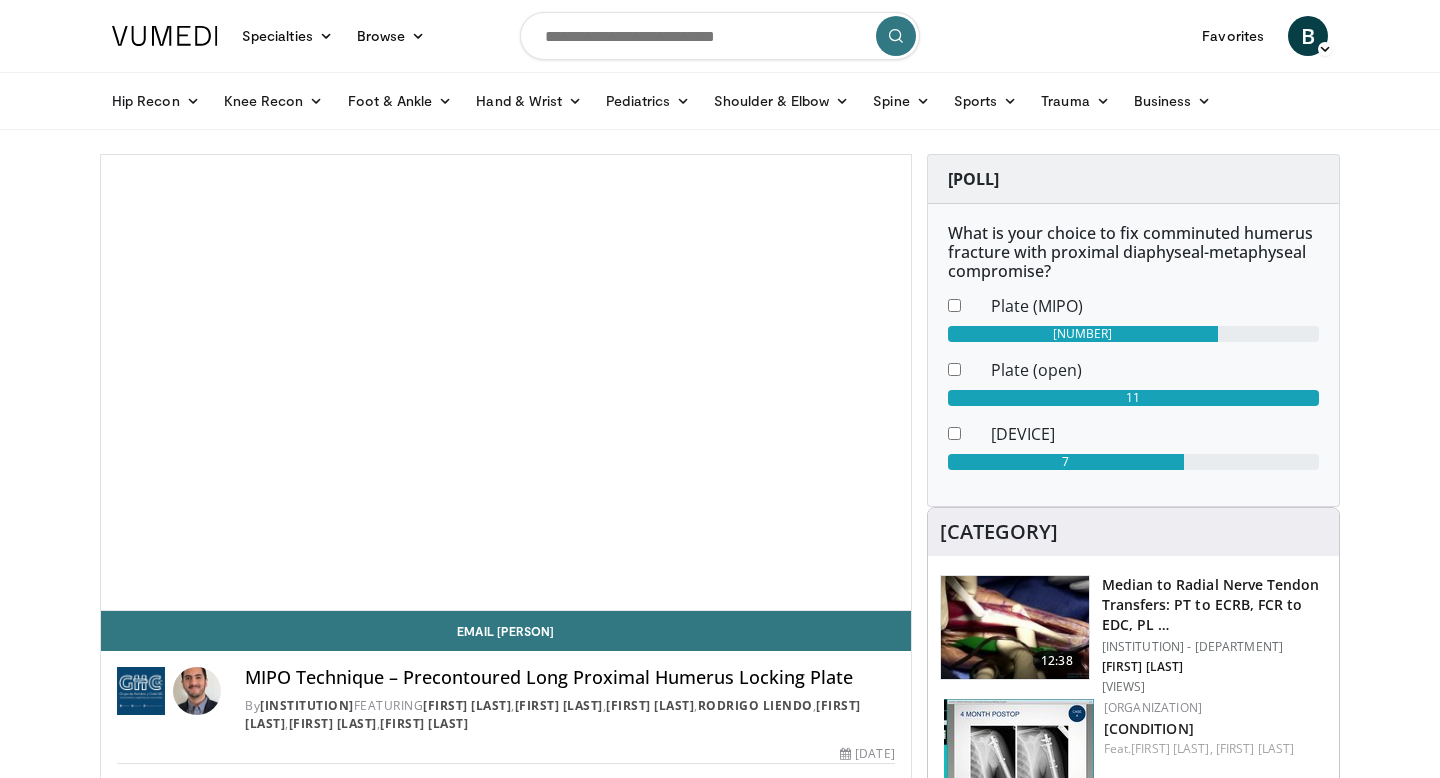 scroll, scrollTop: 0, scrollLeft: 0, axis: both 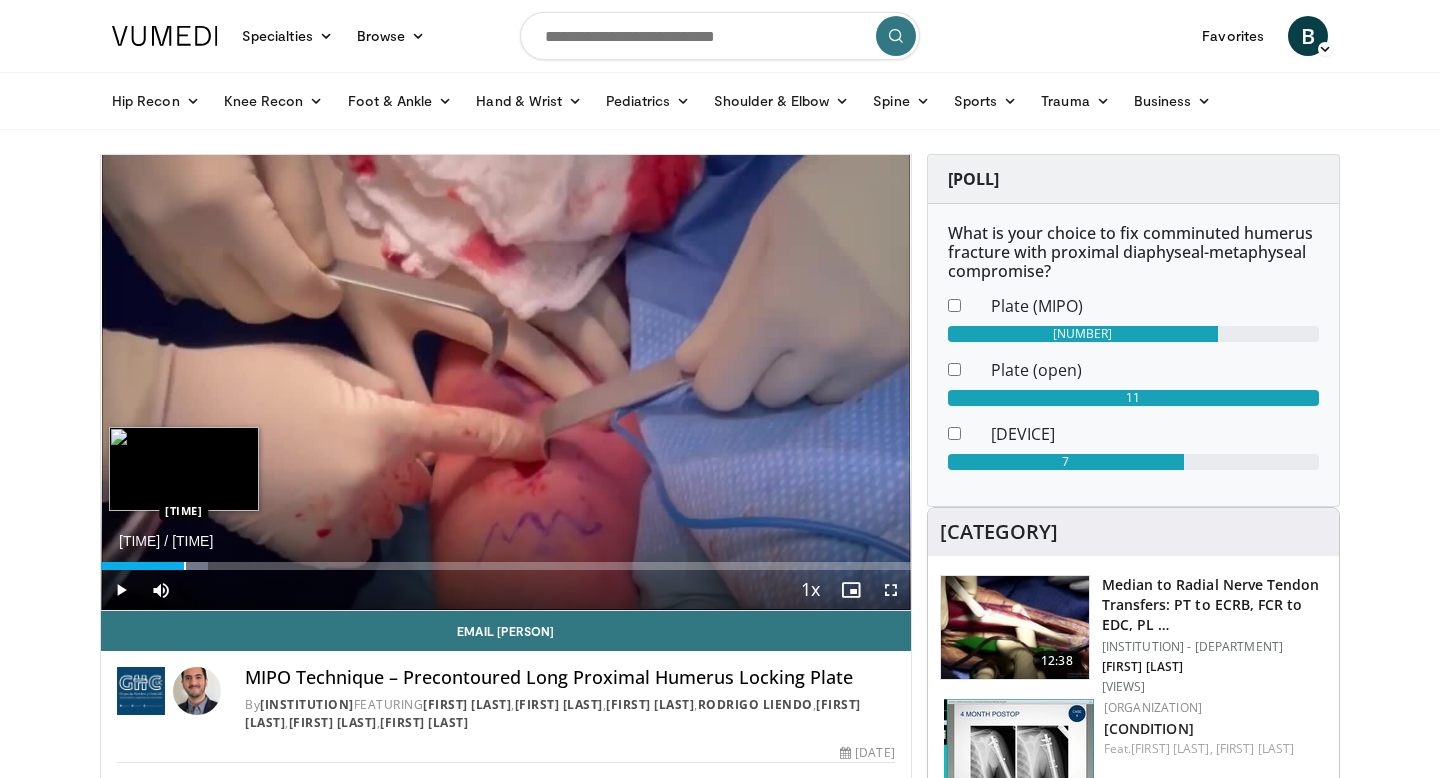 click at bounding box center [185, 566] 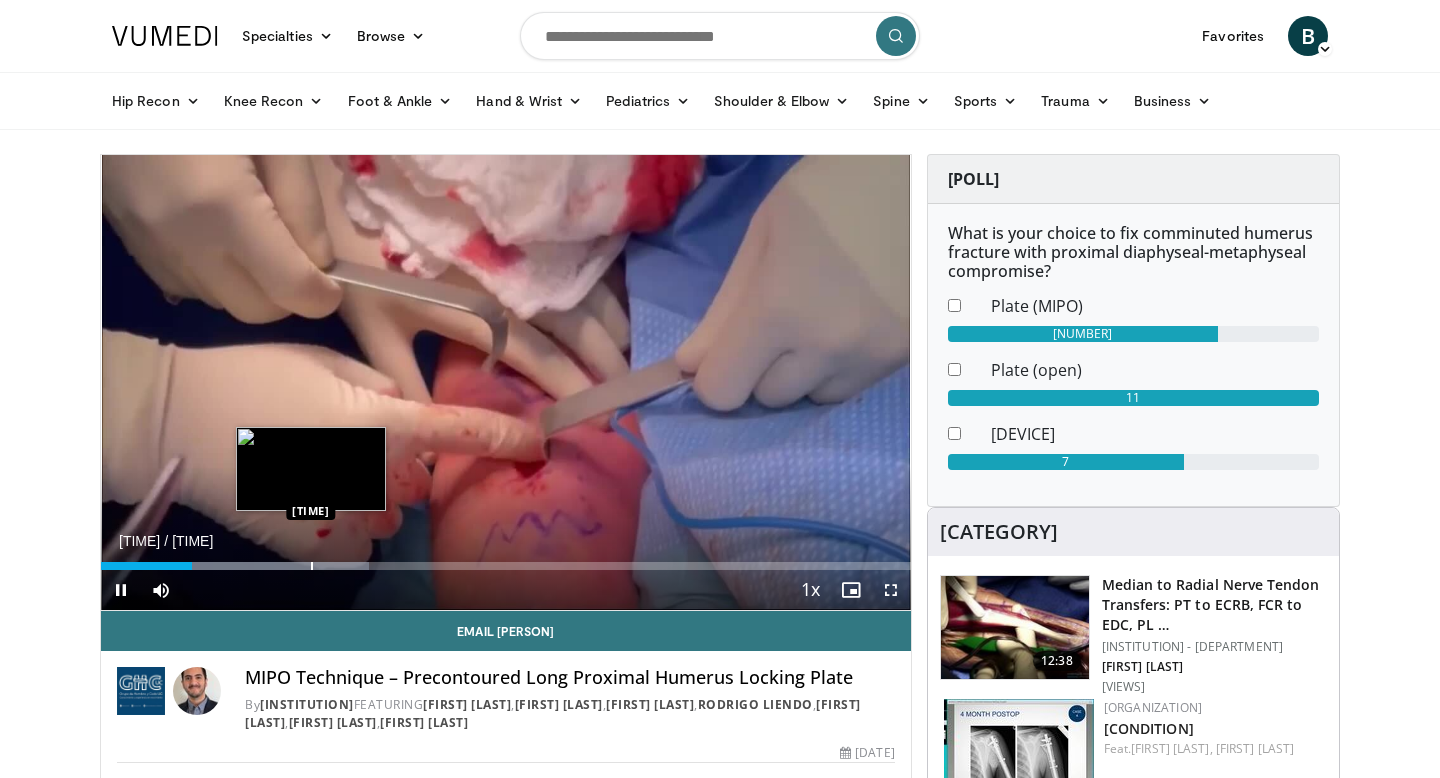 click at bounding box center [312, 566] 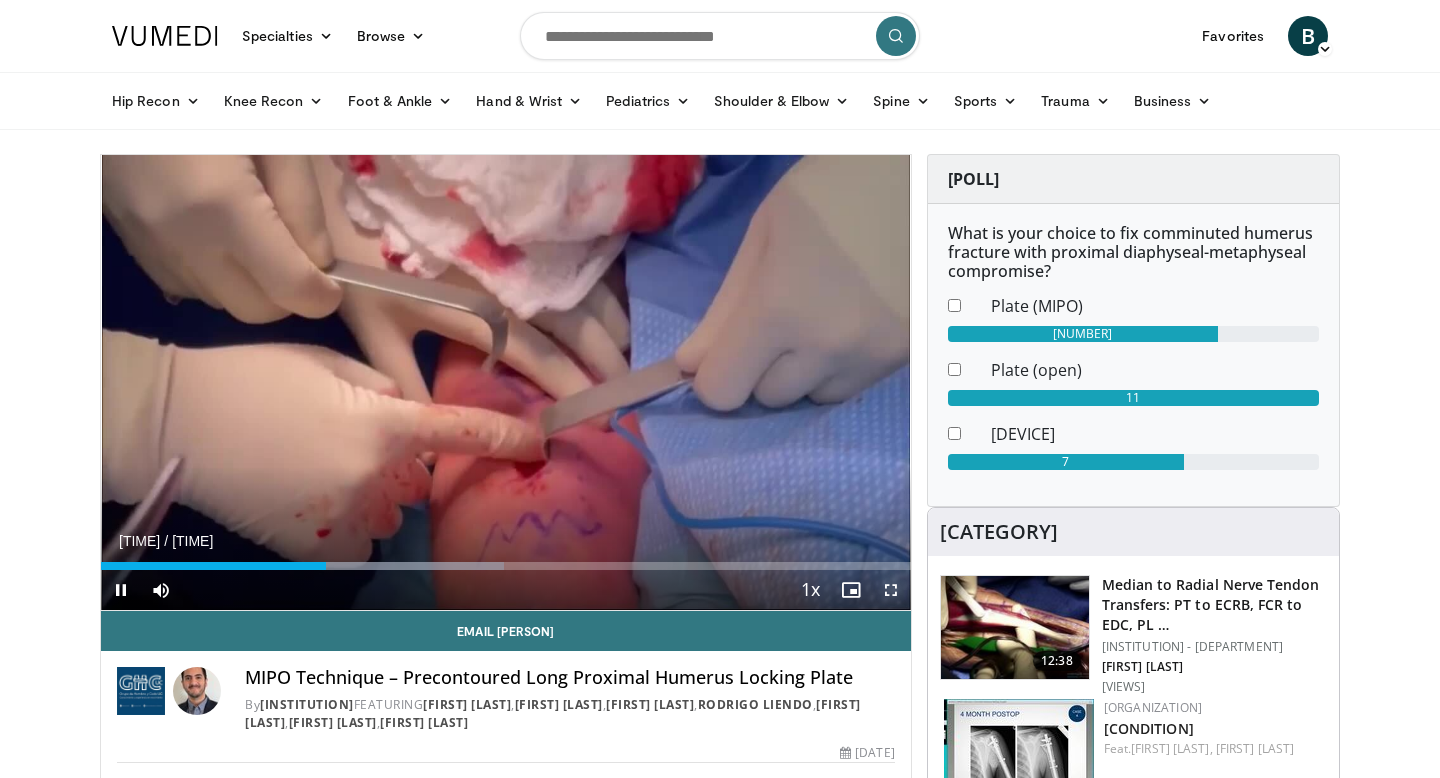 click at bounding box center [891, 590] 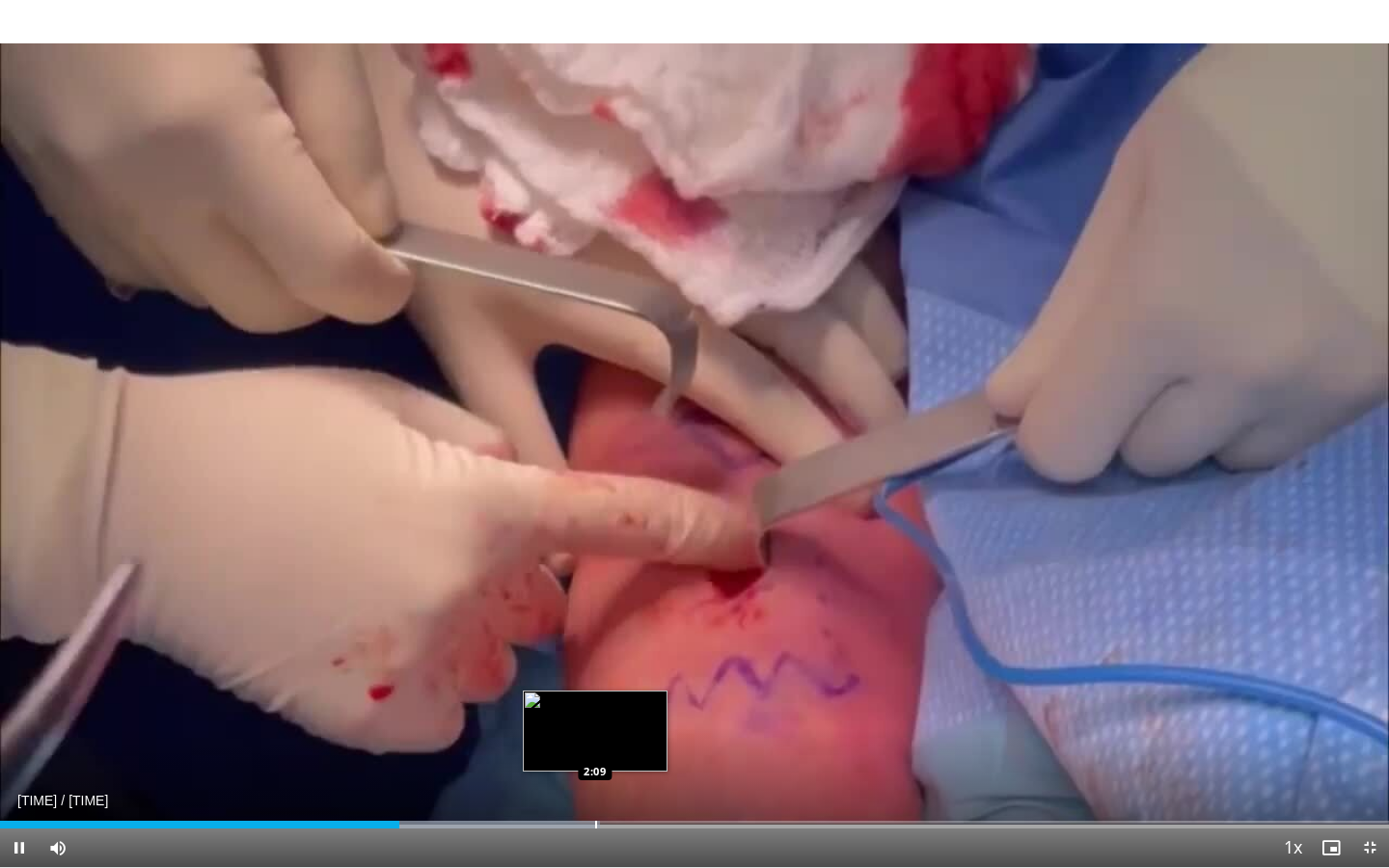 click at bounding box center (596, 825) 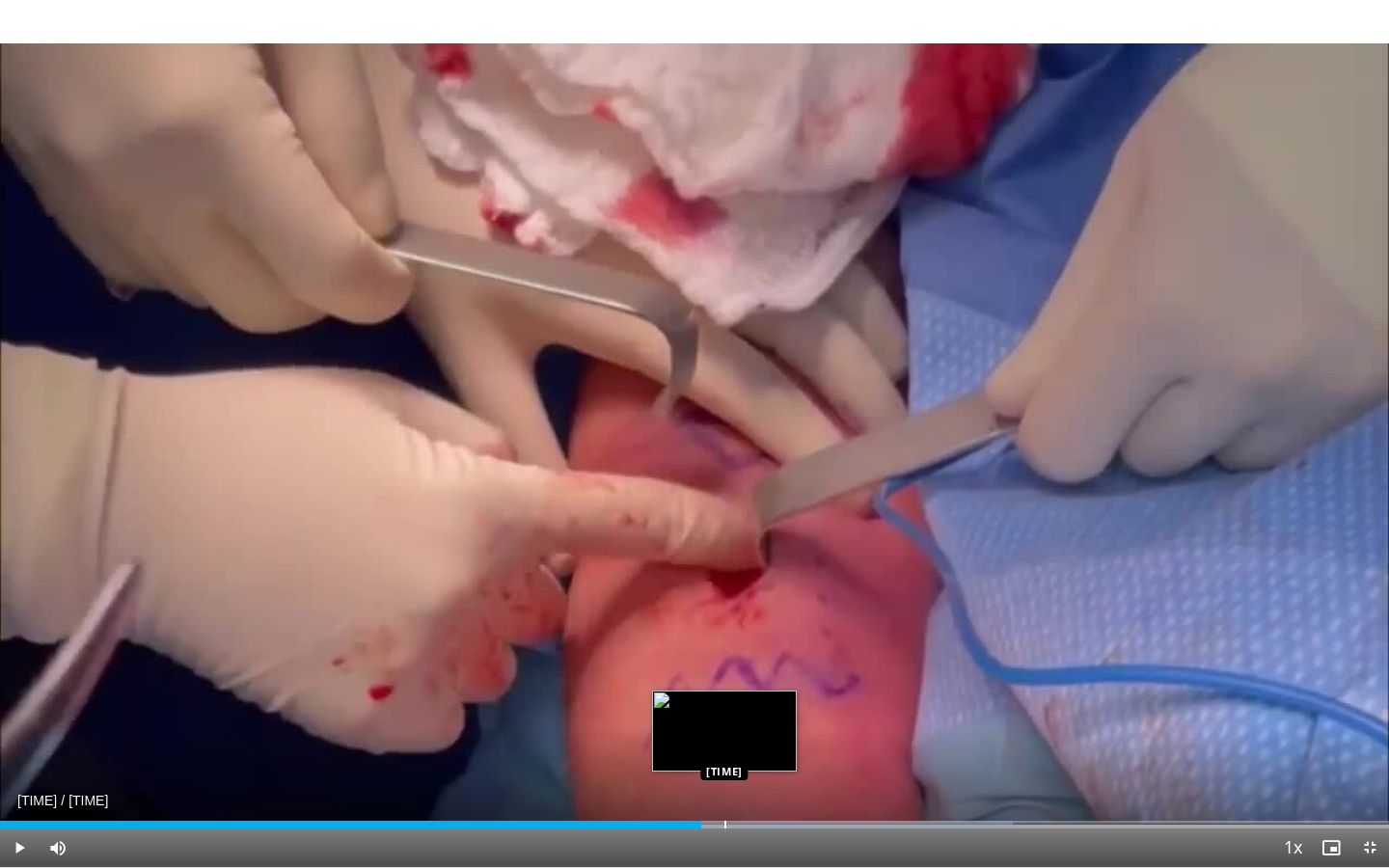 click at bounding box center [725, 825] 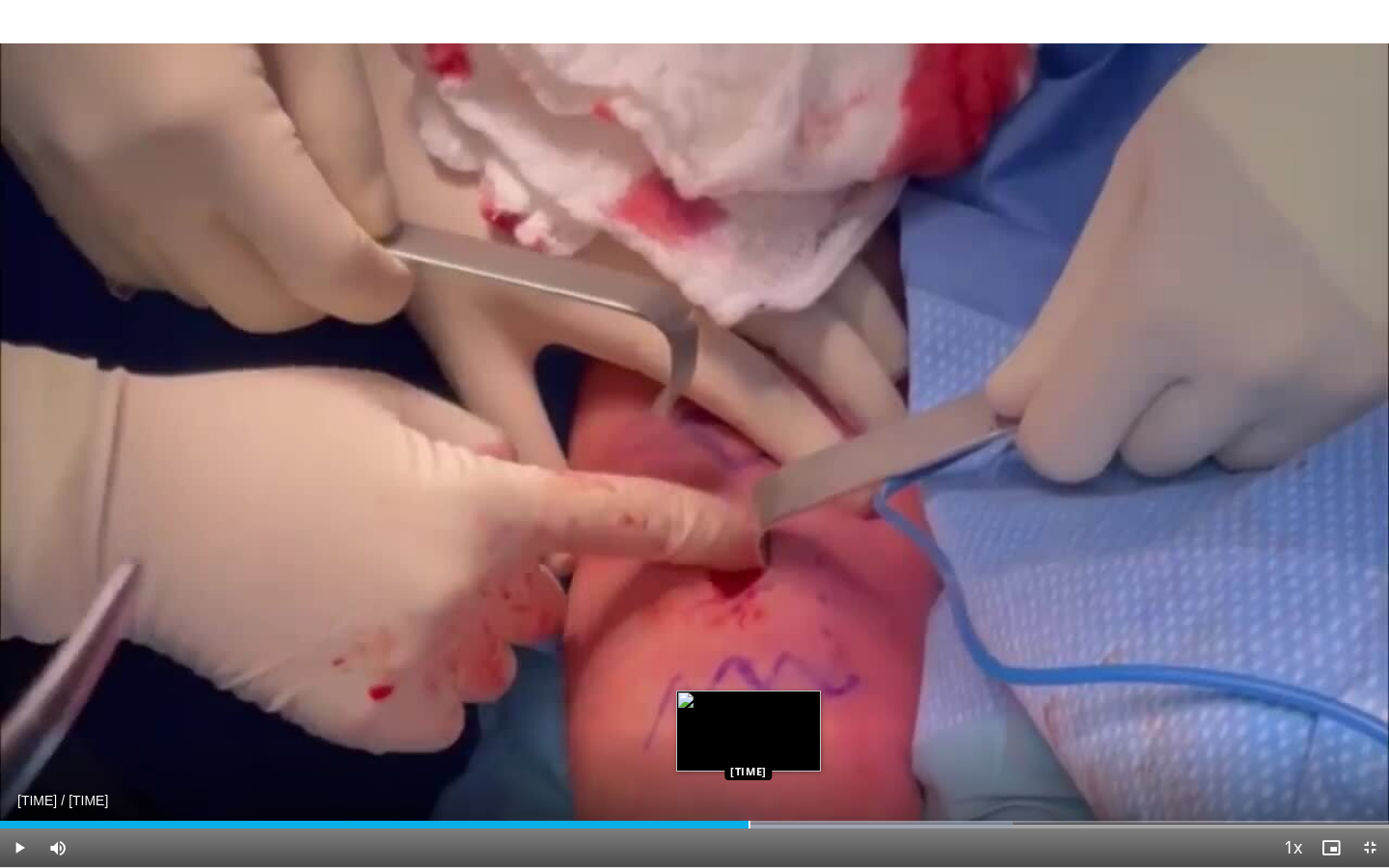 click at bounding box center (749, 825) 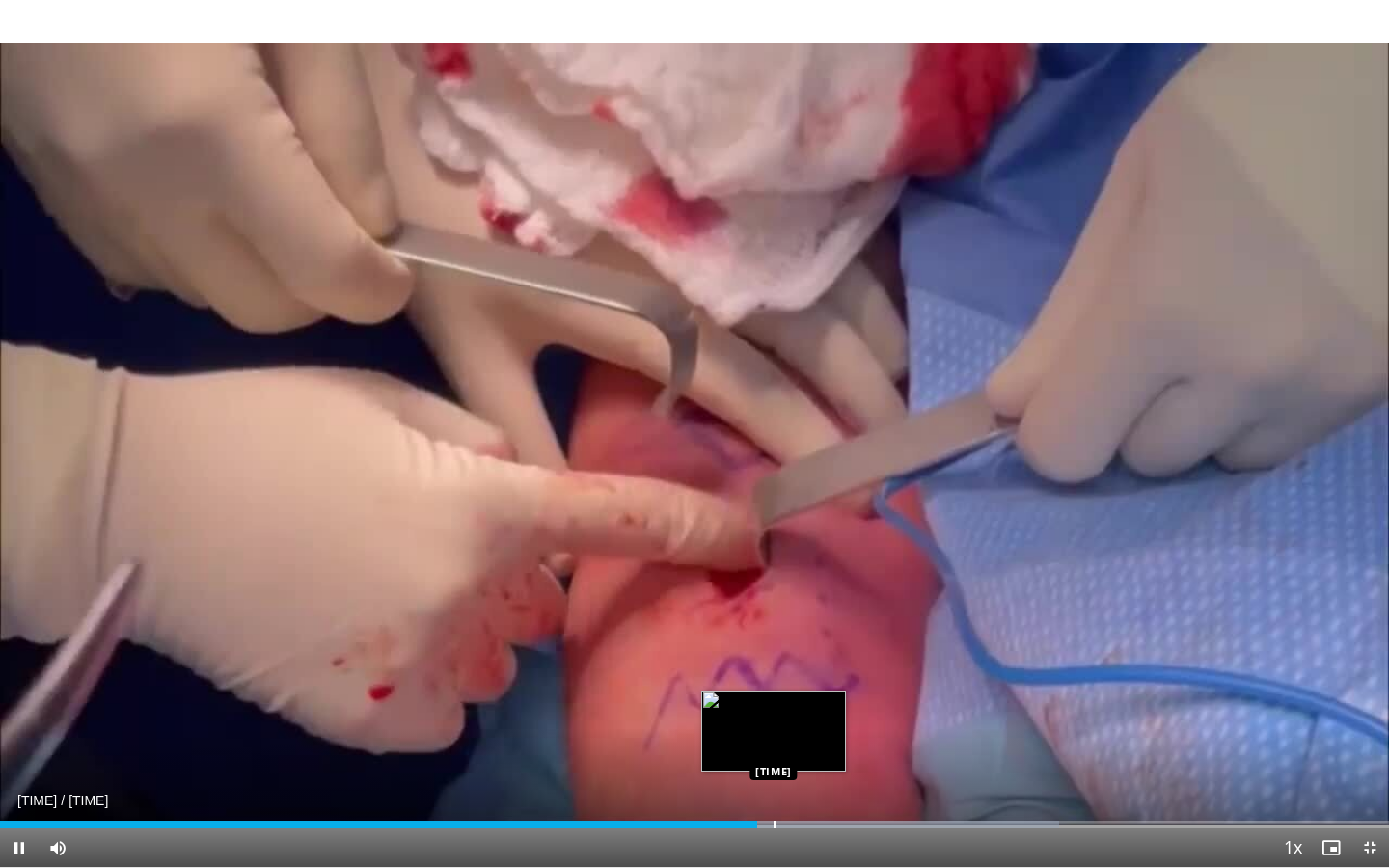 click at bounding box center [775, 825] 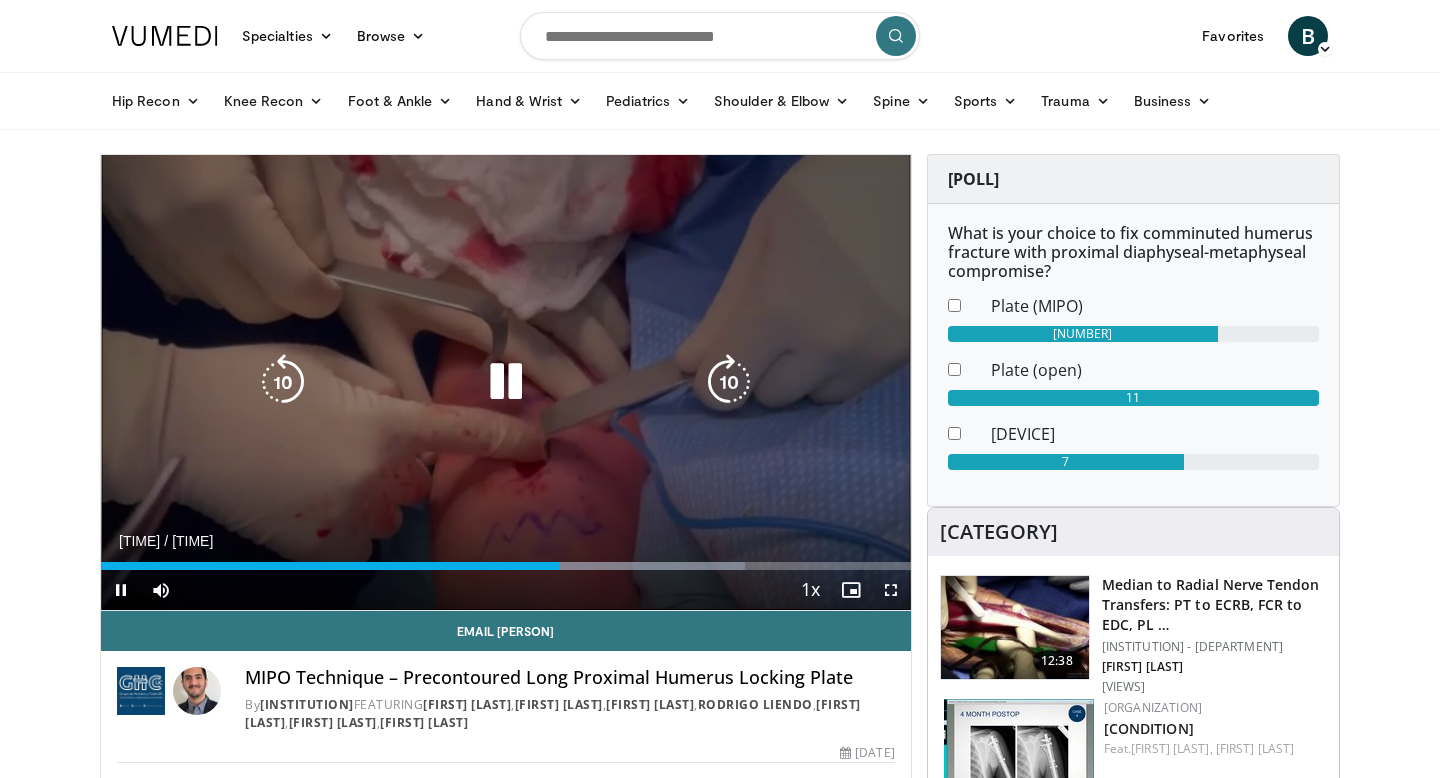 click on "10 seconds
Tap to unmute" at bounding box center (506, 382) 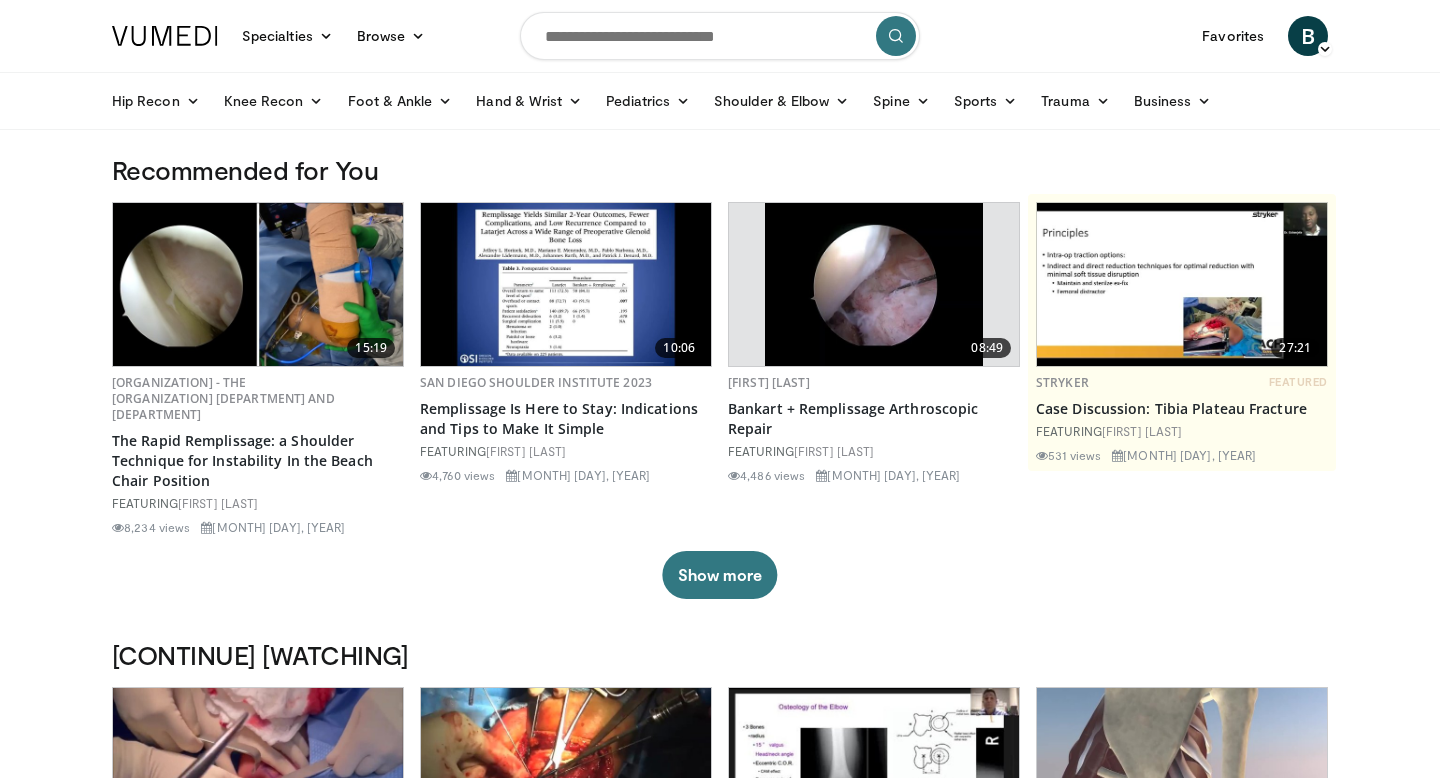 scroll, scrollTop: 0, scrollLeft: 0, axis: both 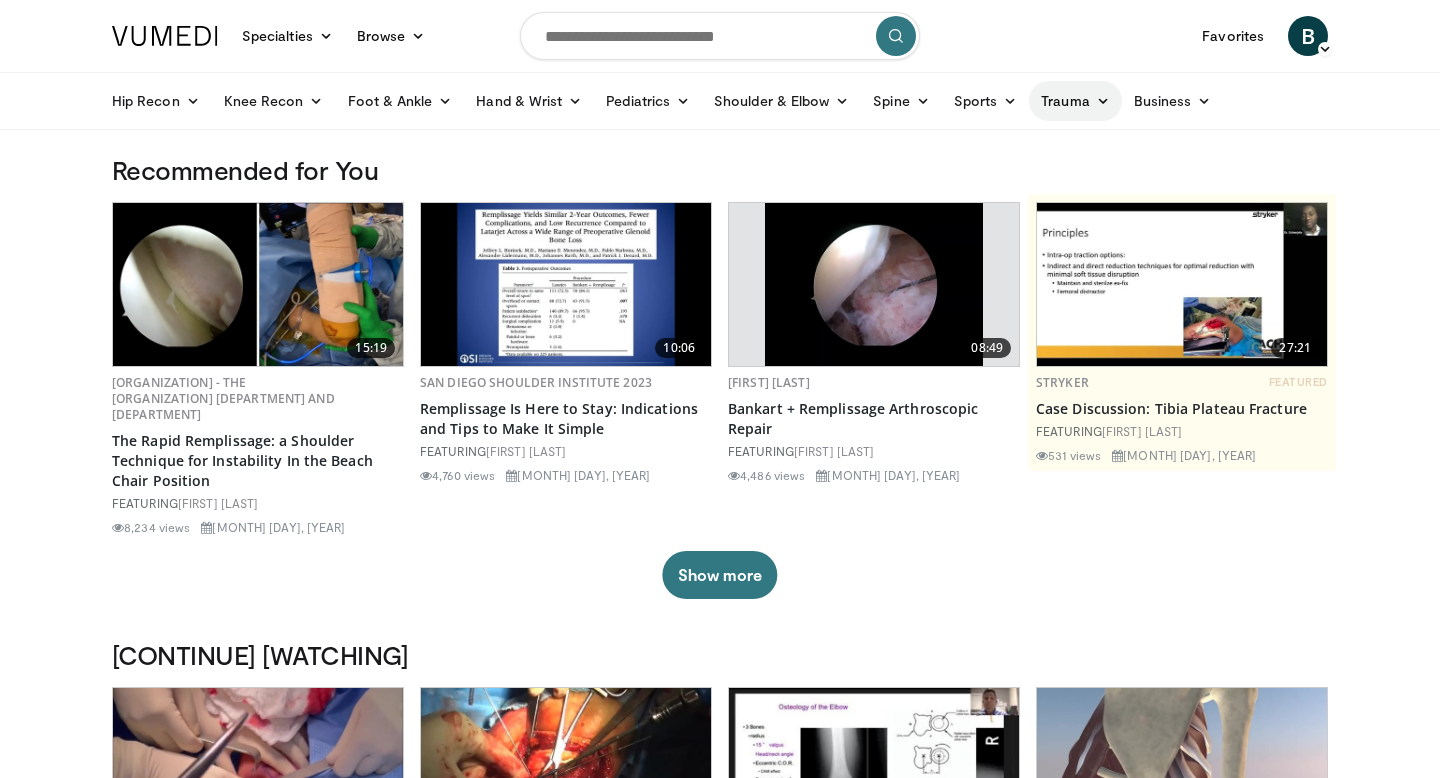 click on "Trauma" at bounding box center [1075, 101] 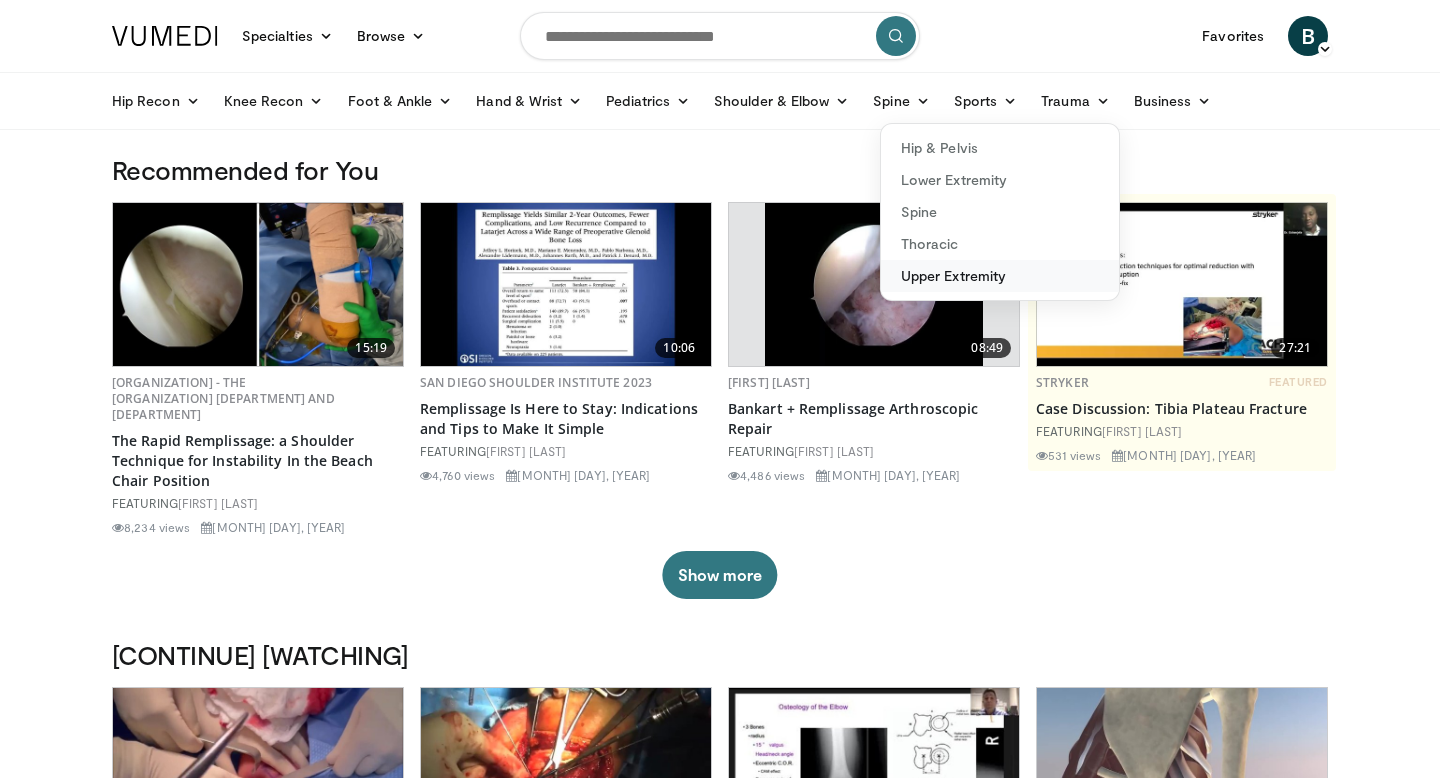 click on "Upper Extremity" at bounding box center (1000, 276) 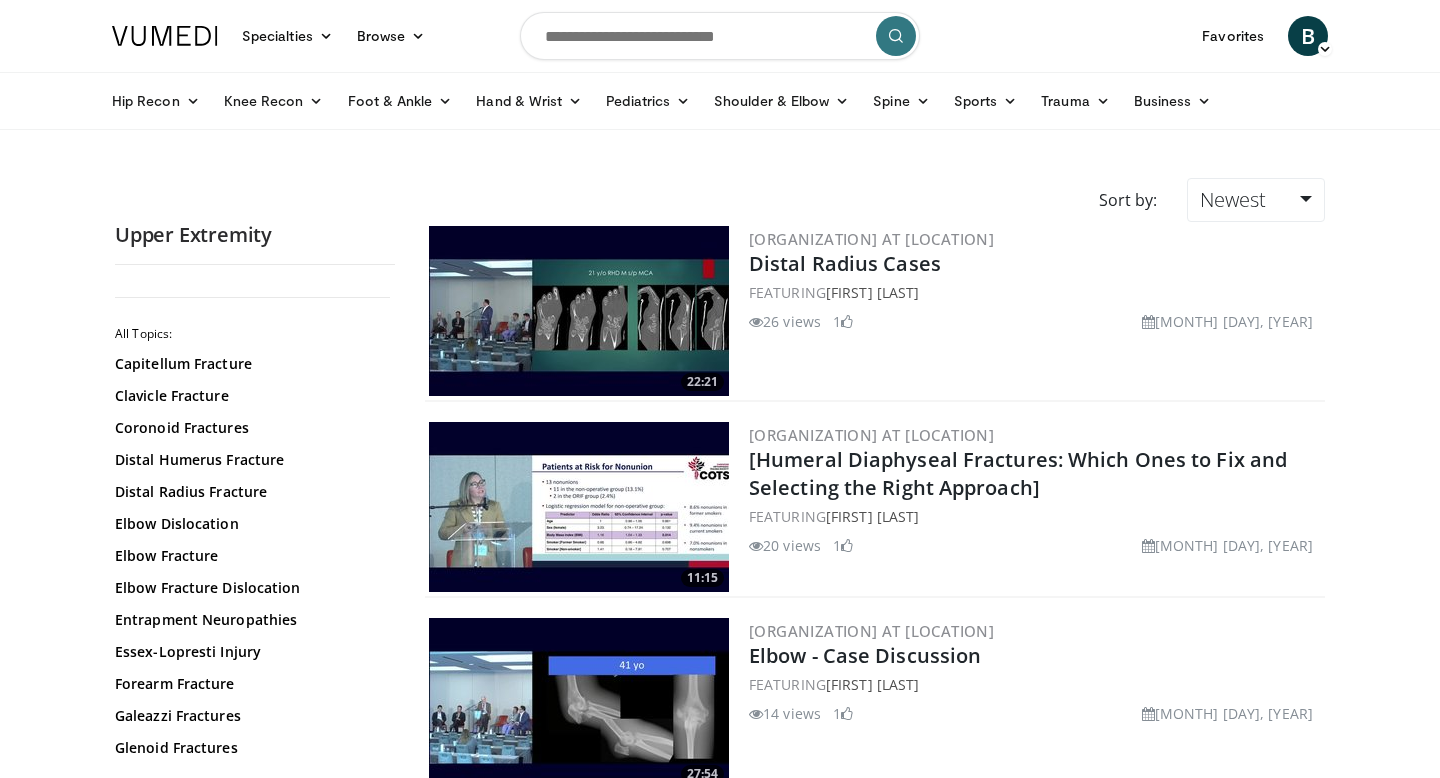 scroll, scrollTop: 0, scrollLeft: 0, axis: both 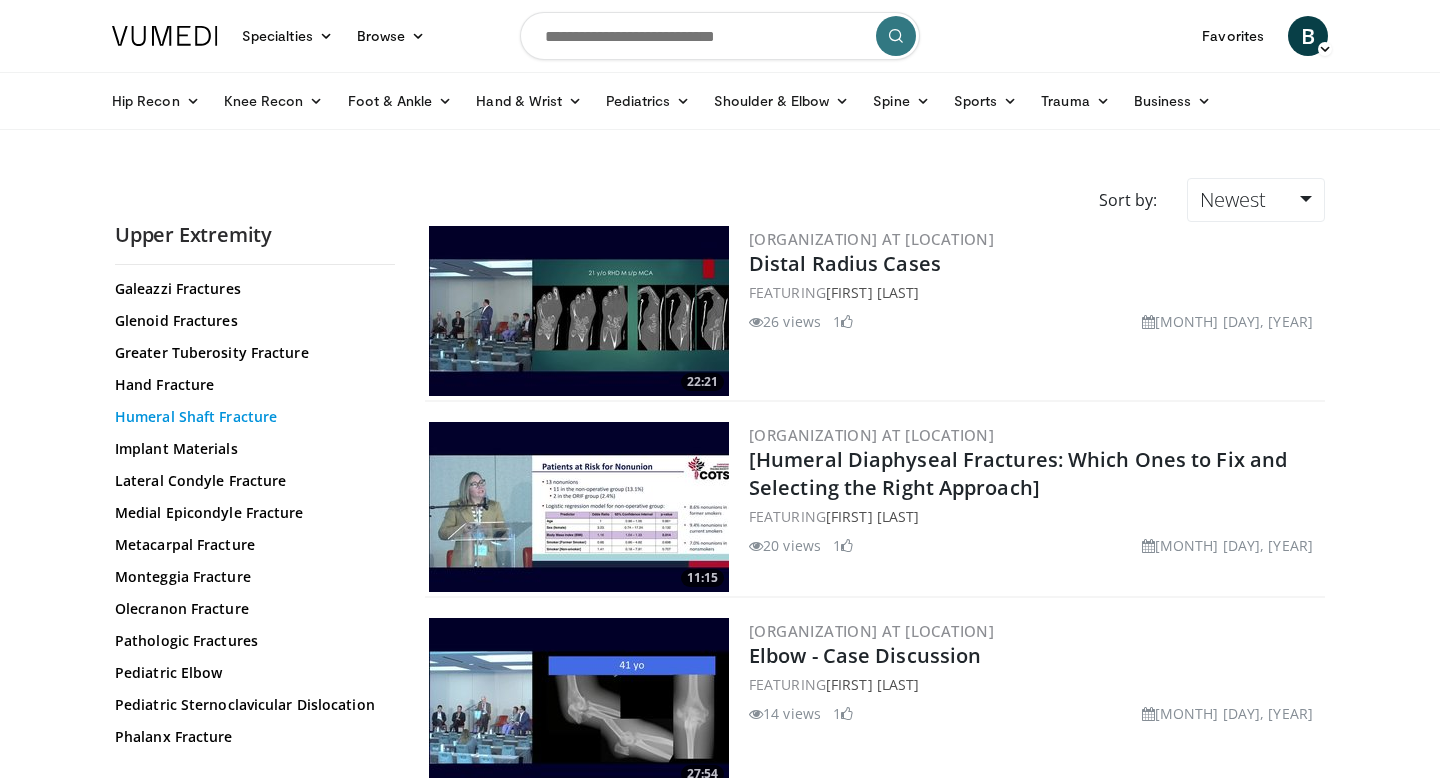 click on "Humeral Shaft Fracture" at bounding box center [250, 417] 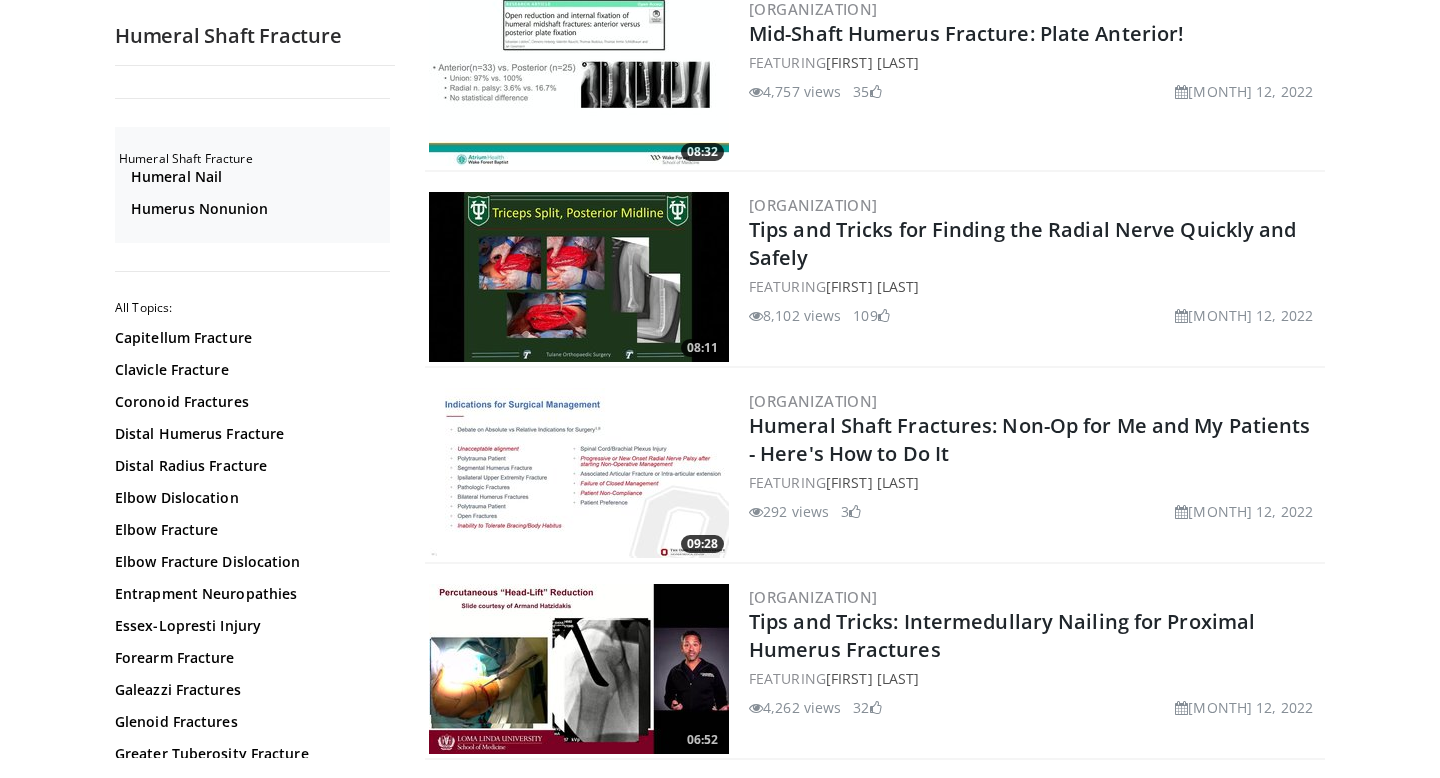 scroll, scrollTop: 3970, scrollLeft: 0, axis: vertical 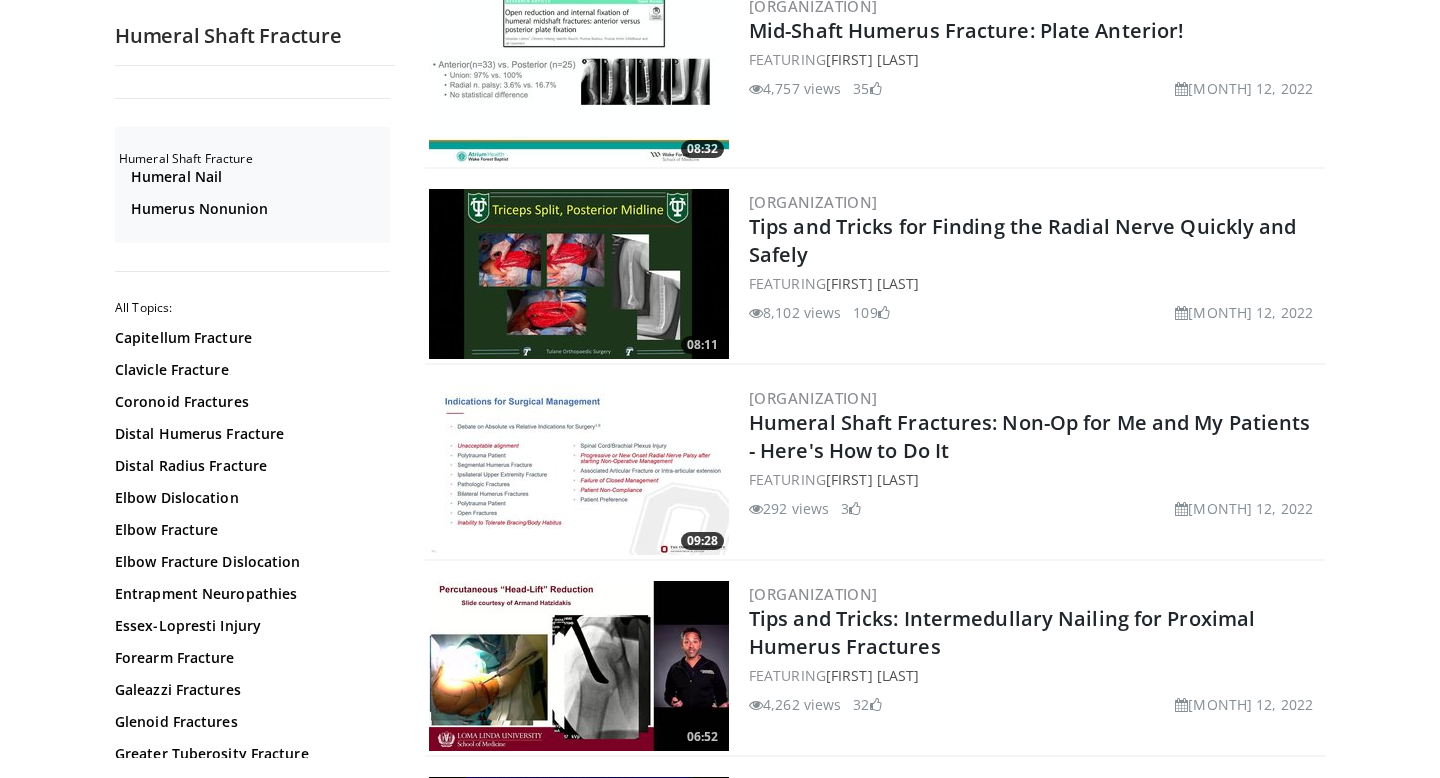 click at bounding box center (579, 274) 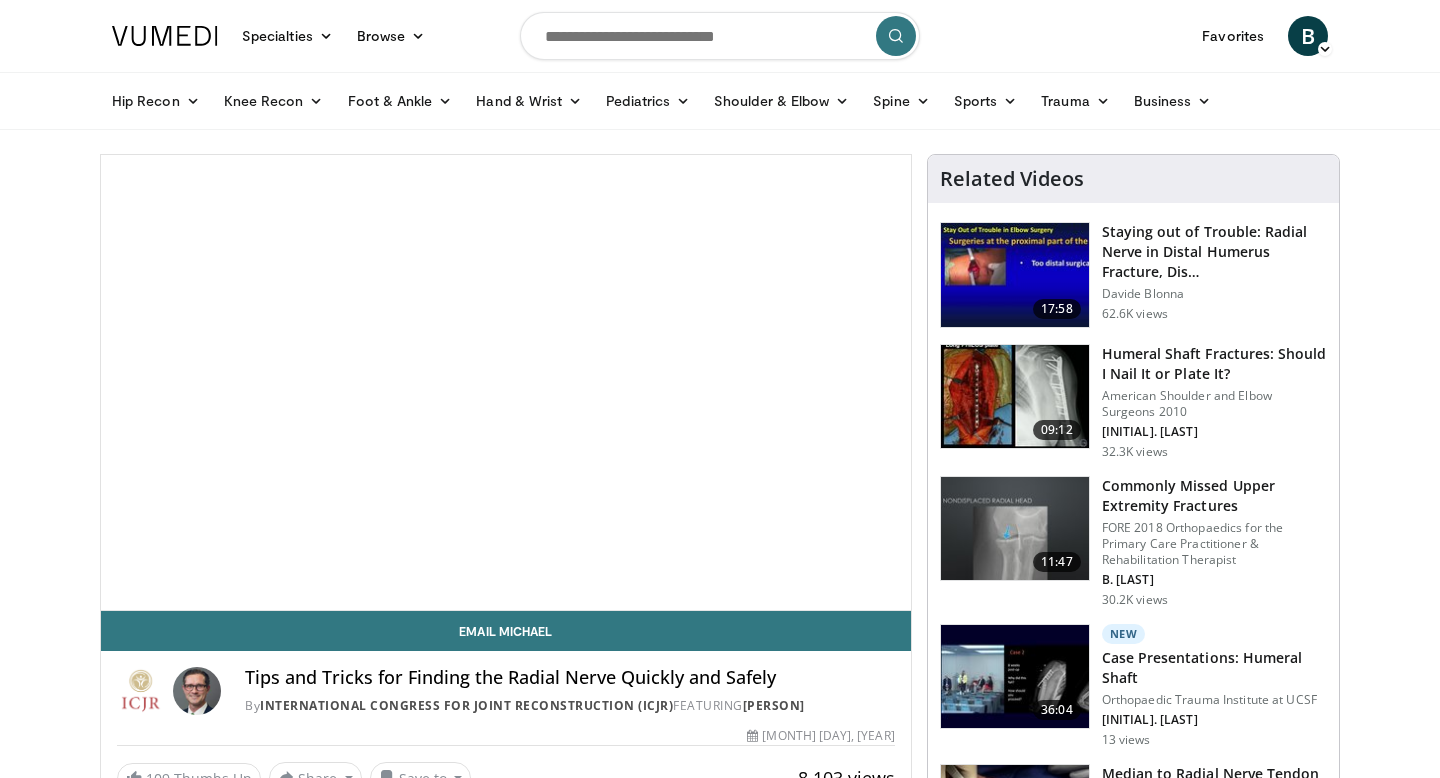 scroll, scrollTop: 0, scrollLeft: 0, axis: both 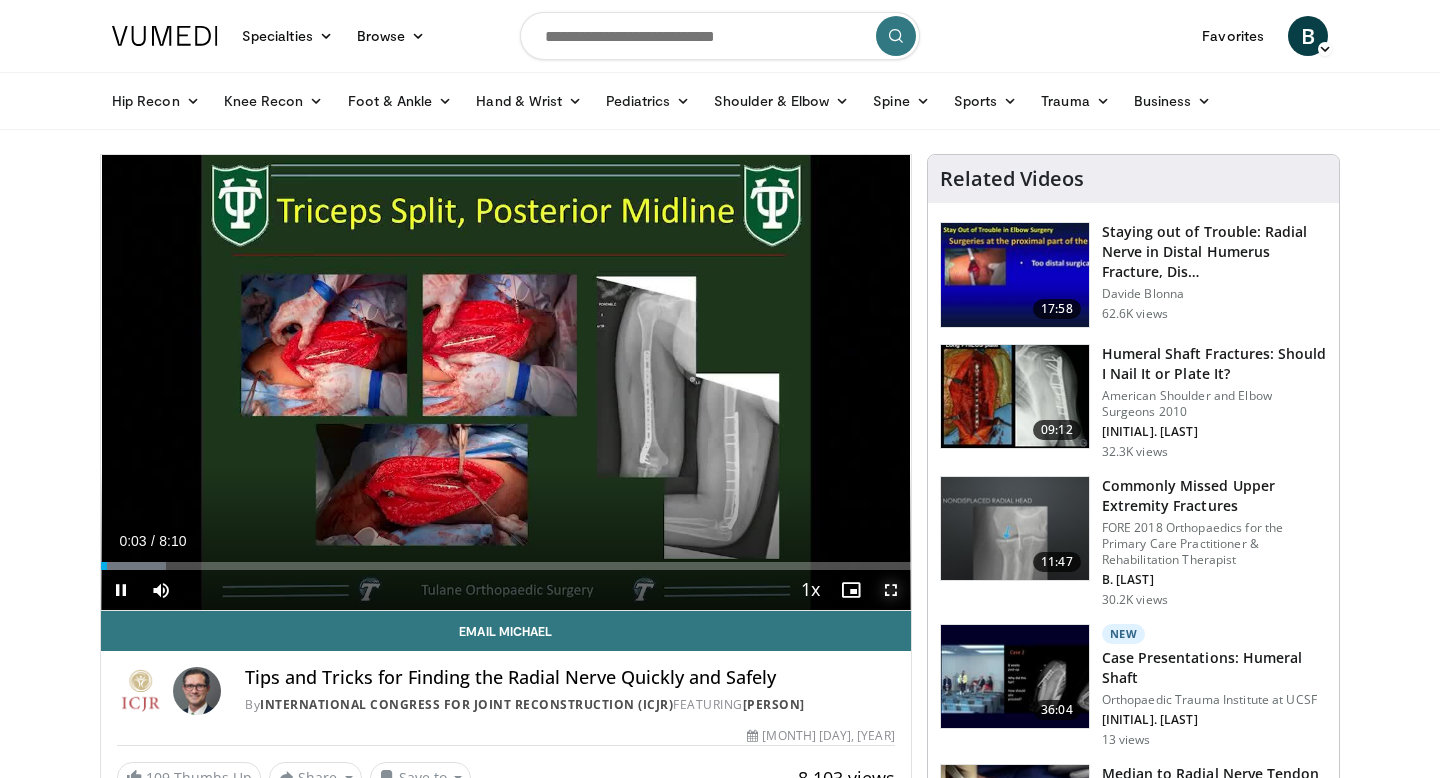 click at bounding box center (891, 590) 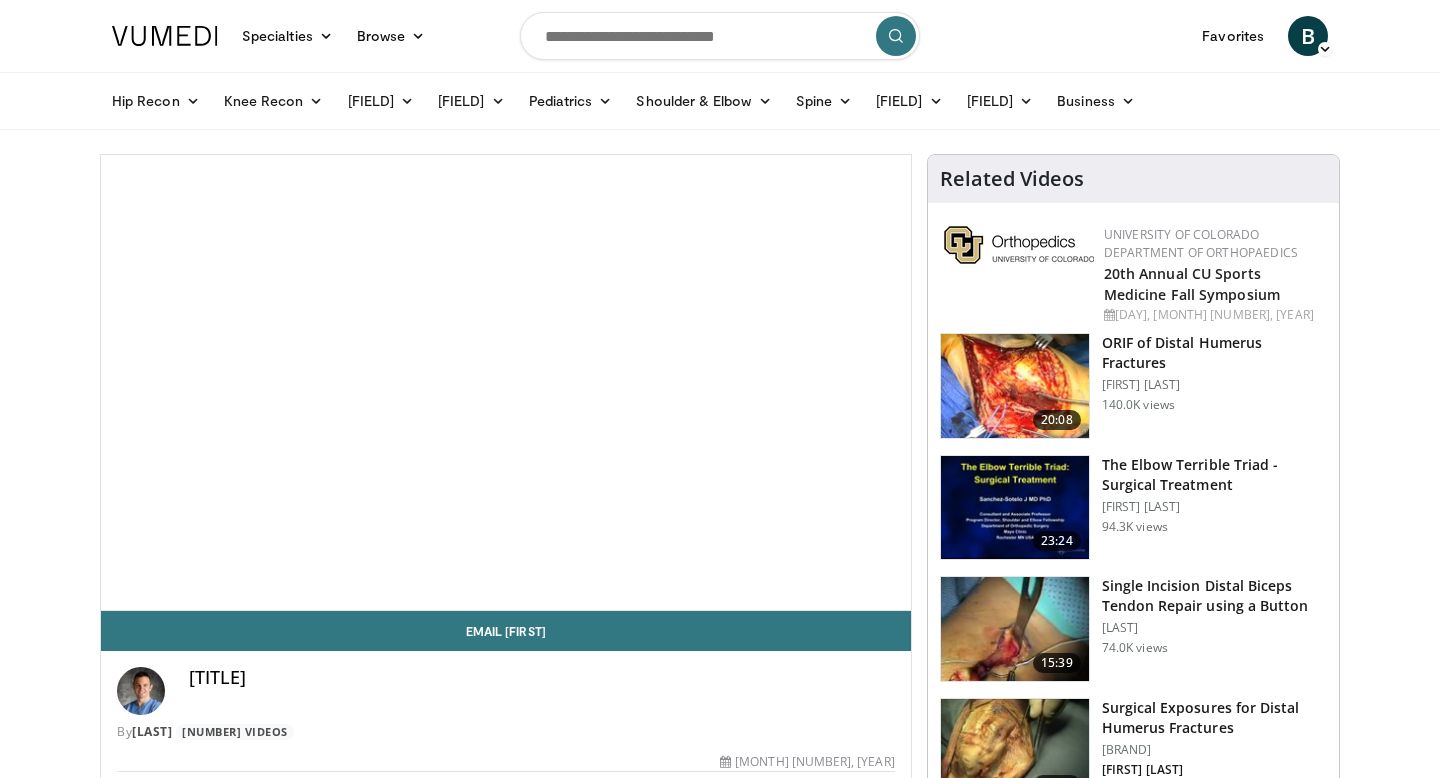 scroll, scrollTop: 0, scrollLeft: 0, axis: both 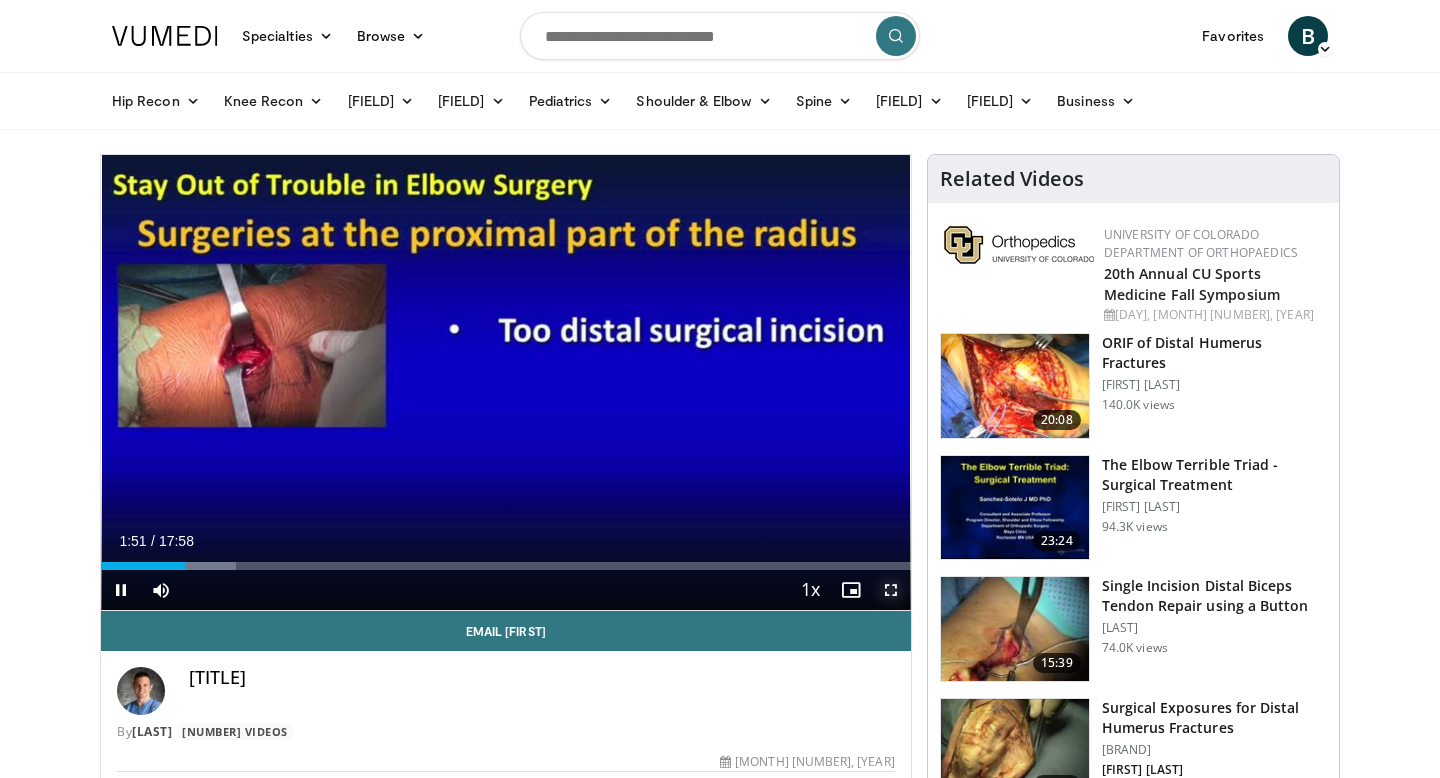 click at bounding box center (891, 590) 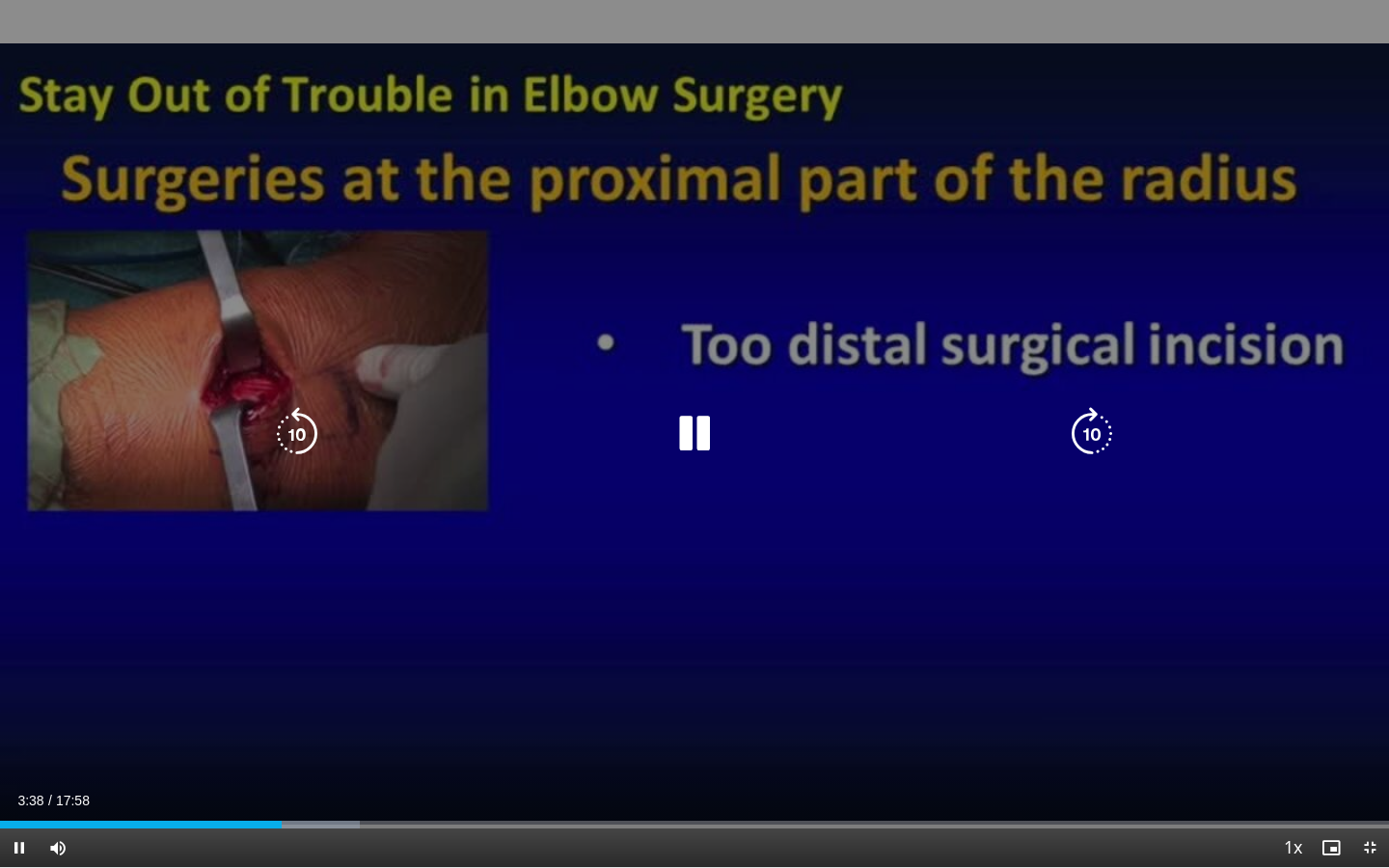 click on "20 seconds
Tap to unmute" at bounding box center [694, 433] 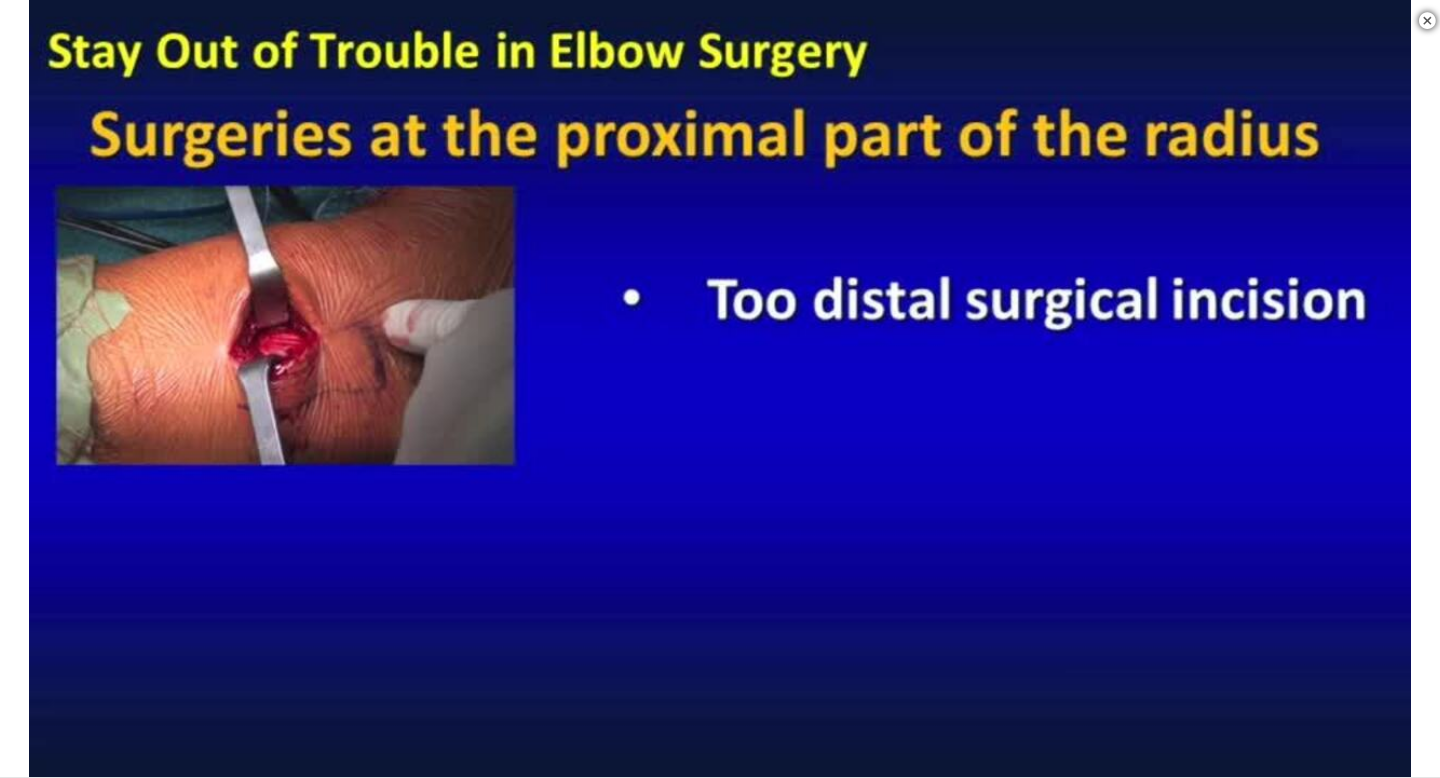 scroll, scrollTop: 1859, scrollLeft: 0, axis: vertical 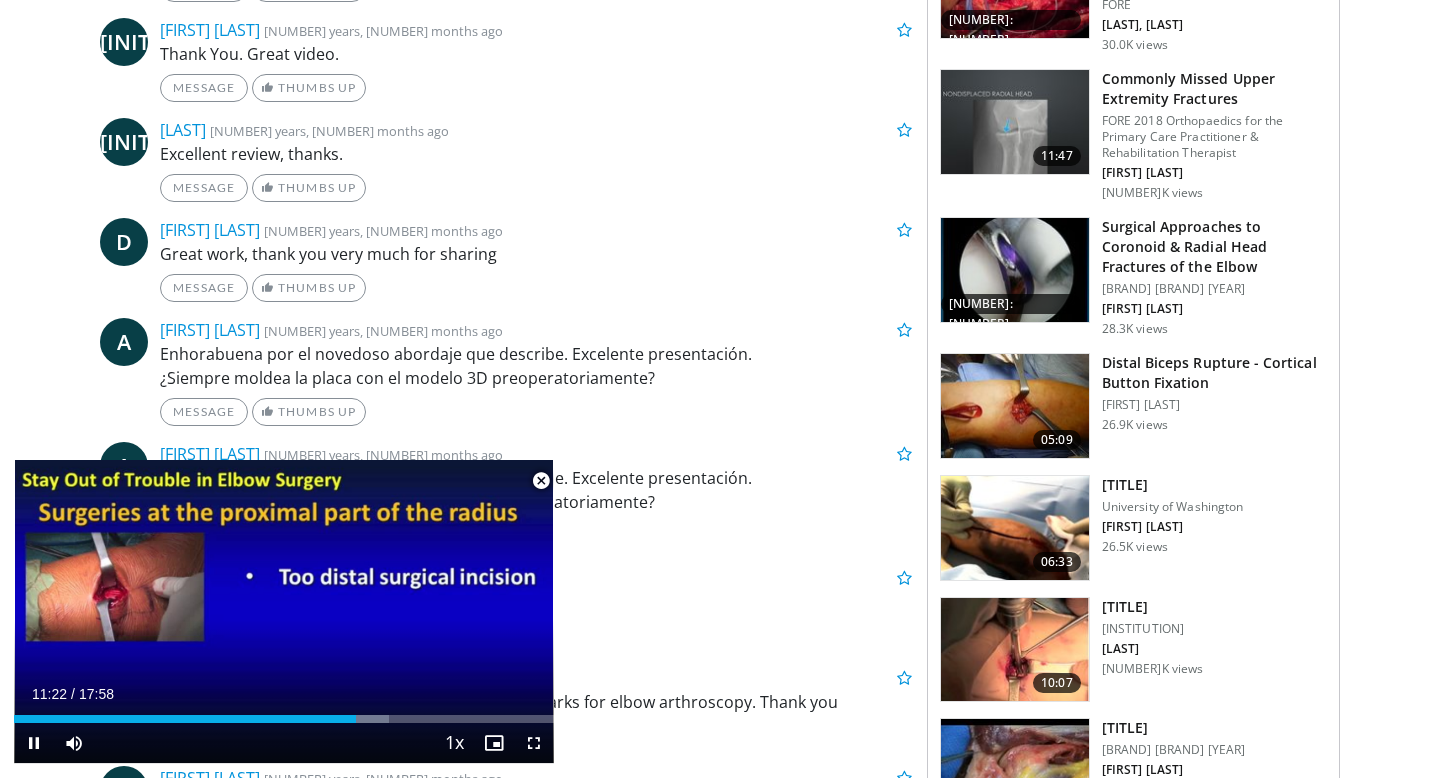 click at bounding box center [541, 481] 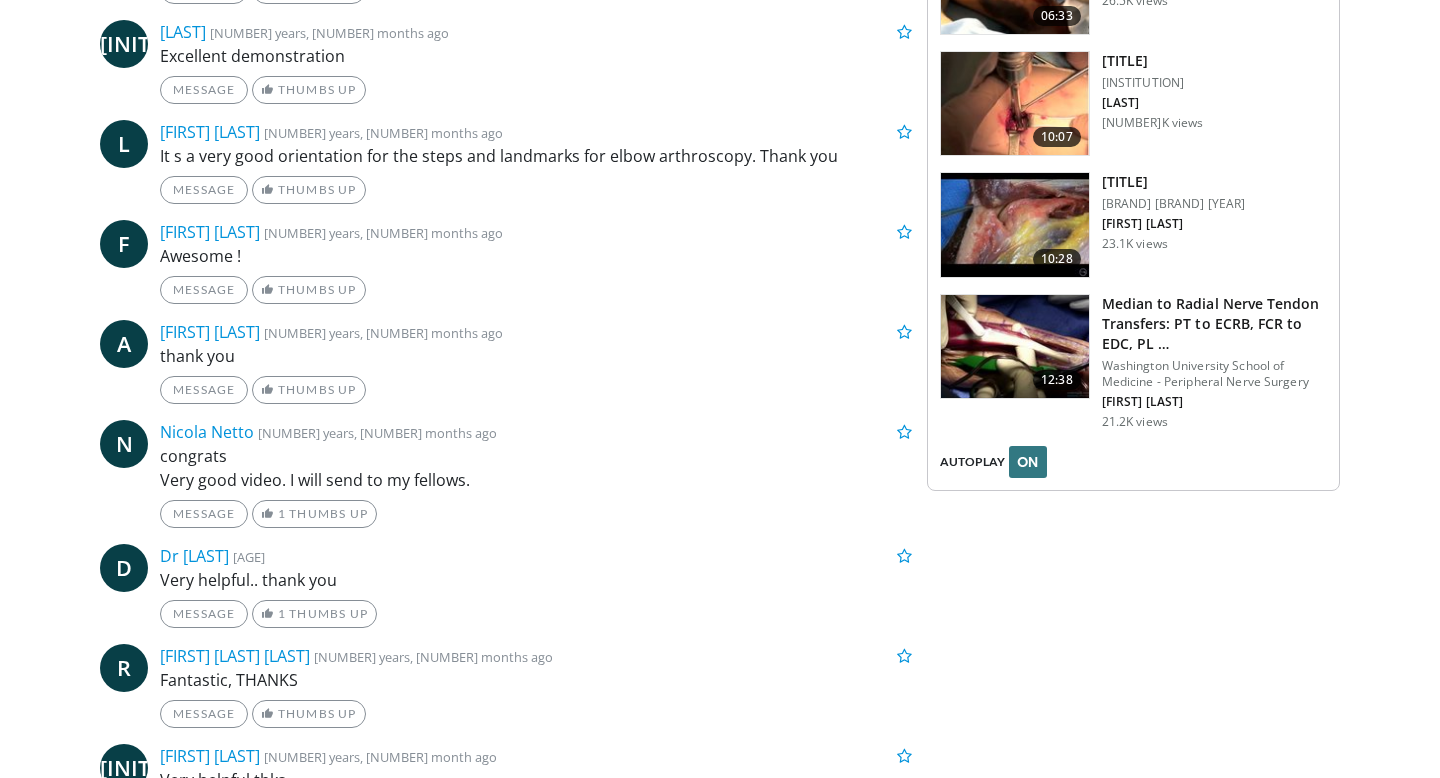 scroll, scrollTop: 2412, scrollLeft: 0, axis: vertical 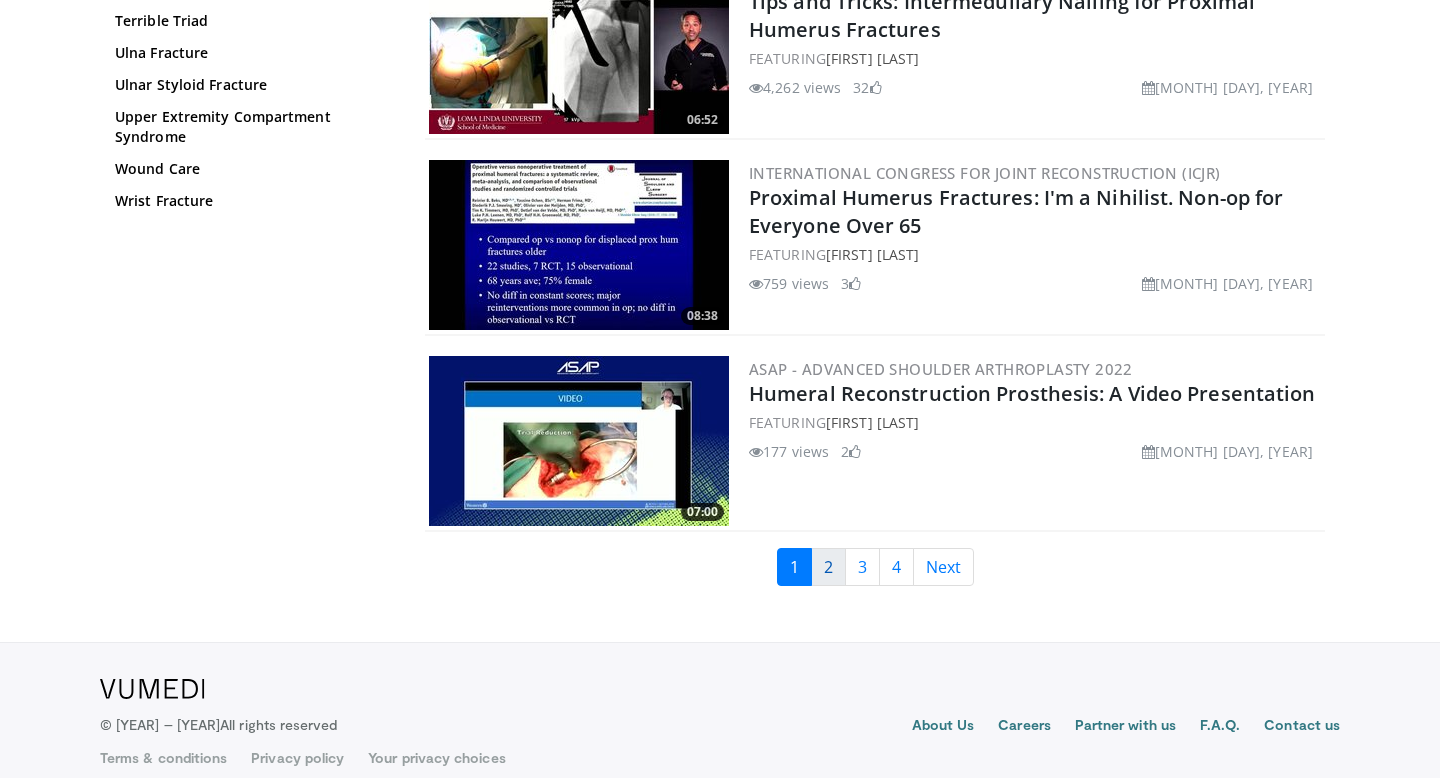 click on "2" at bounding box center (828, 567) 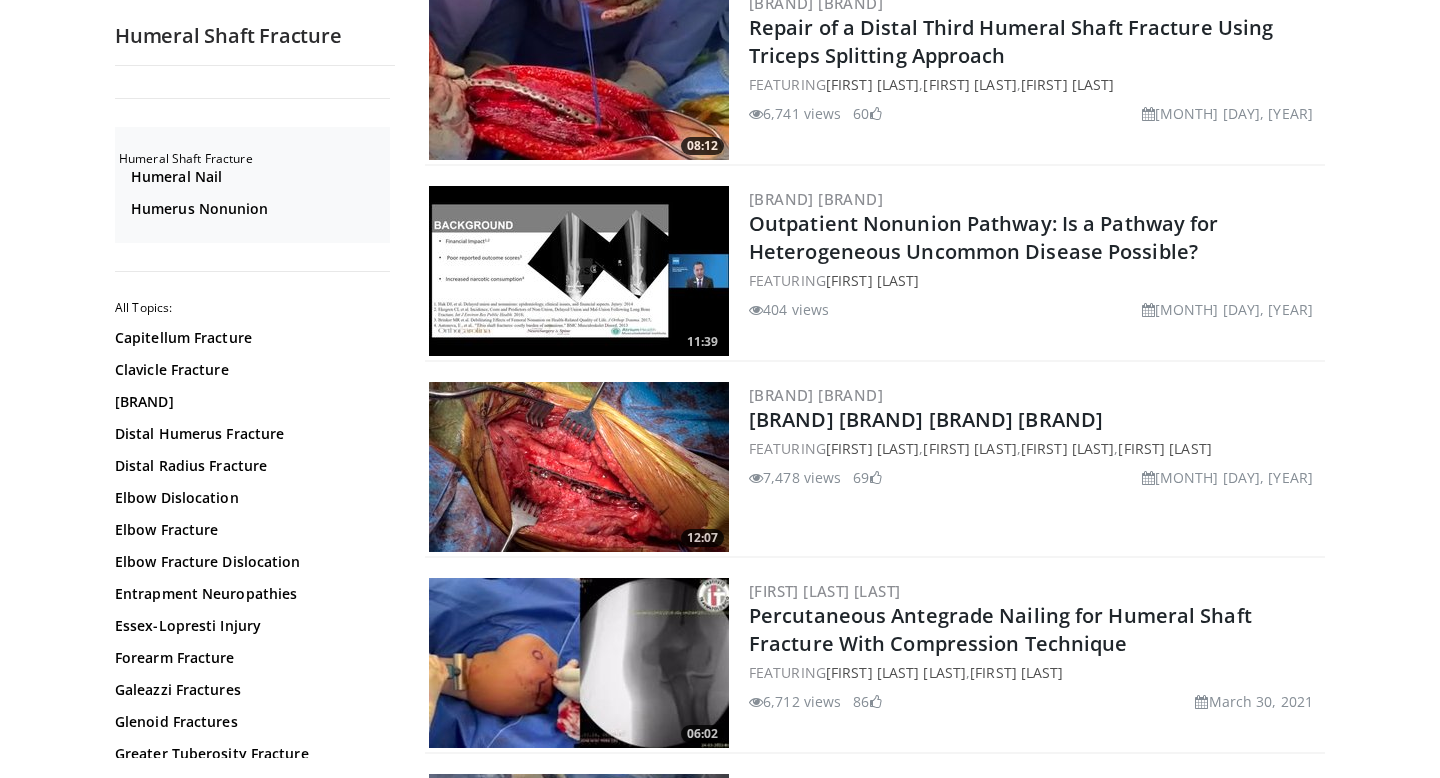 scroll, scrollTop: 2003, scrollLeft: 0, axis: vertical 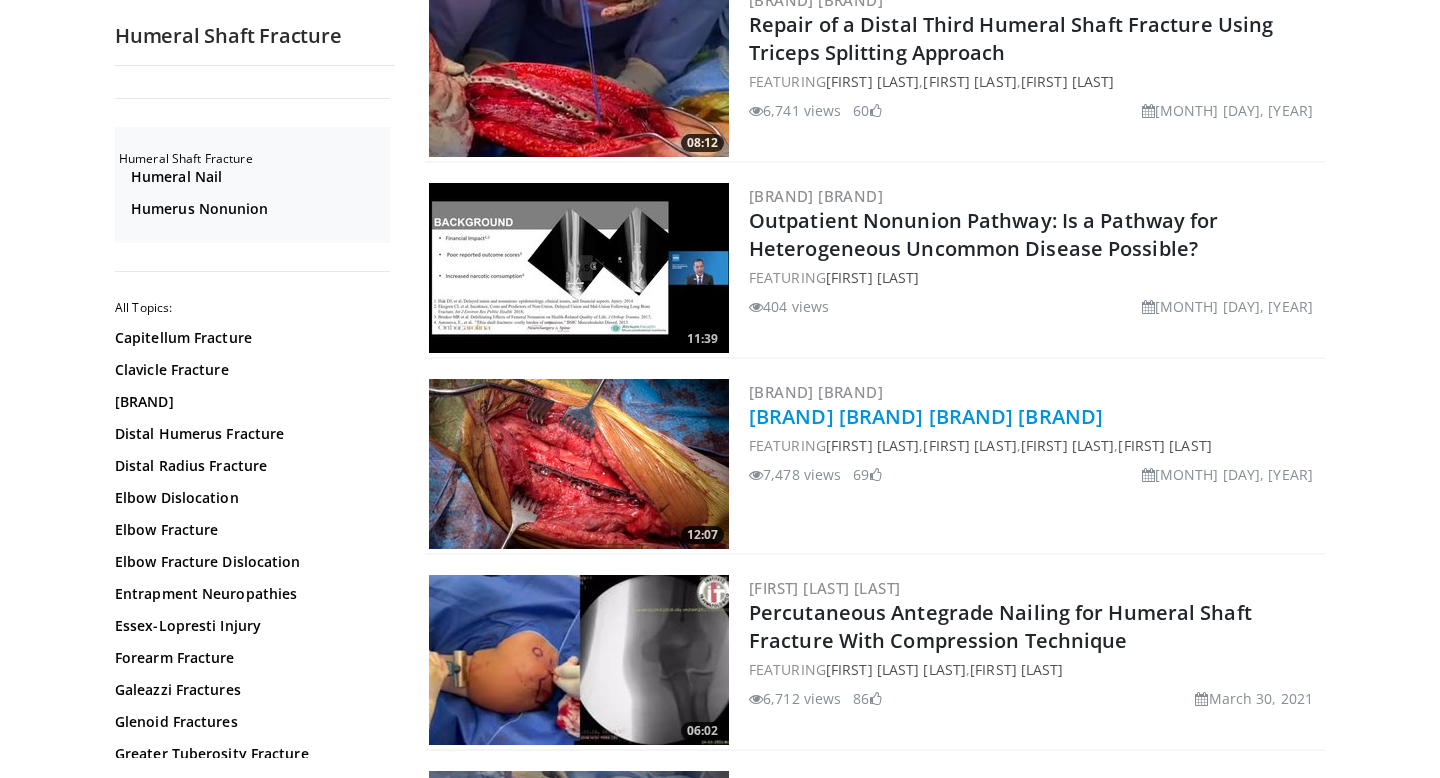 click on "Repair of Humeral Shaft Nonunion with Plate and Screw Fixation and Iliac Crest Bone Graft" at bounding box center (926, 416) 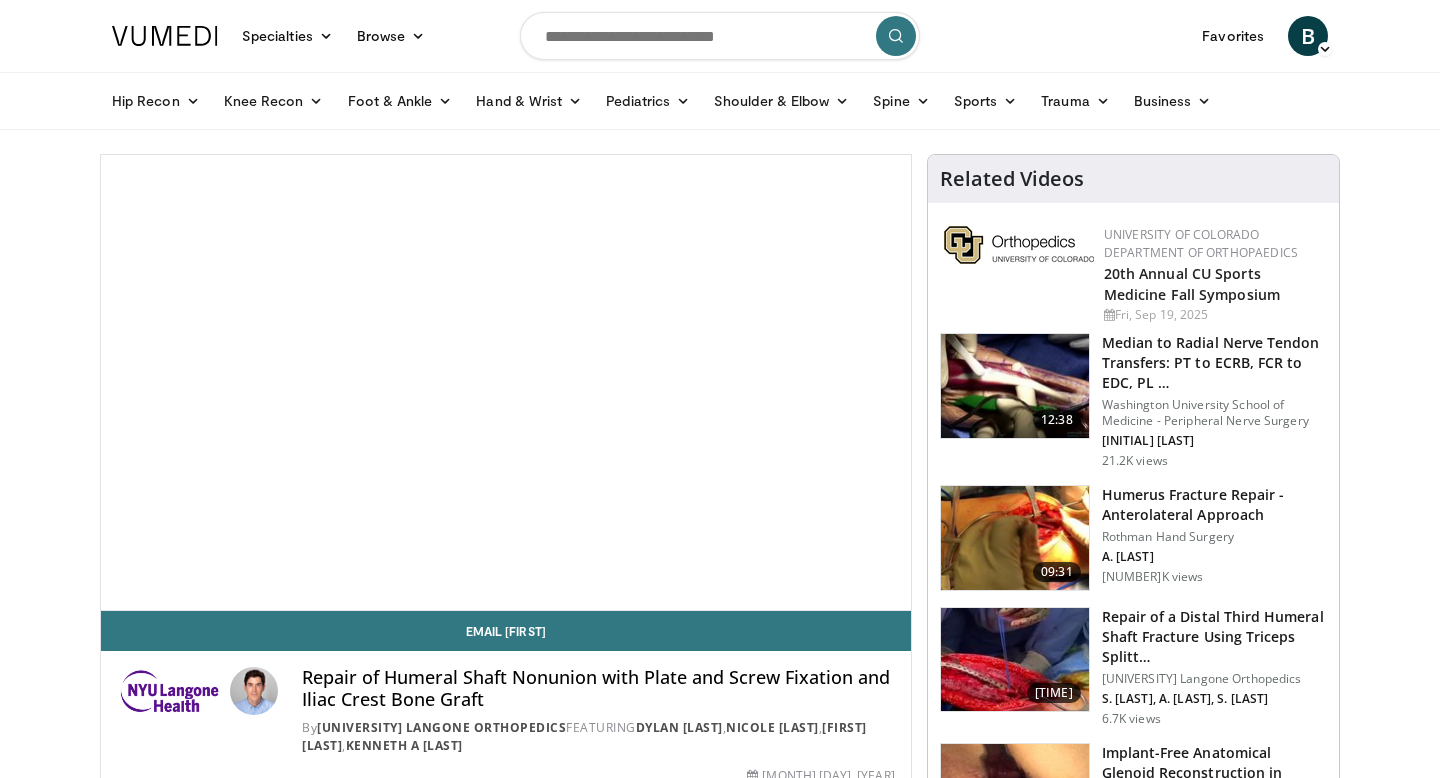 scroll, scrollTop: 0, scrollLeft: 0, axis: both 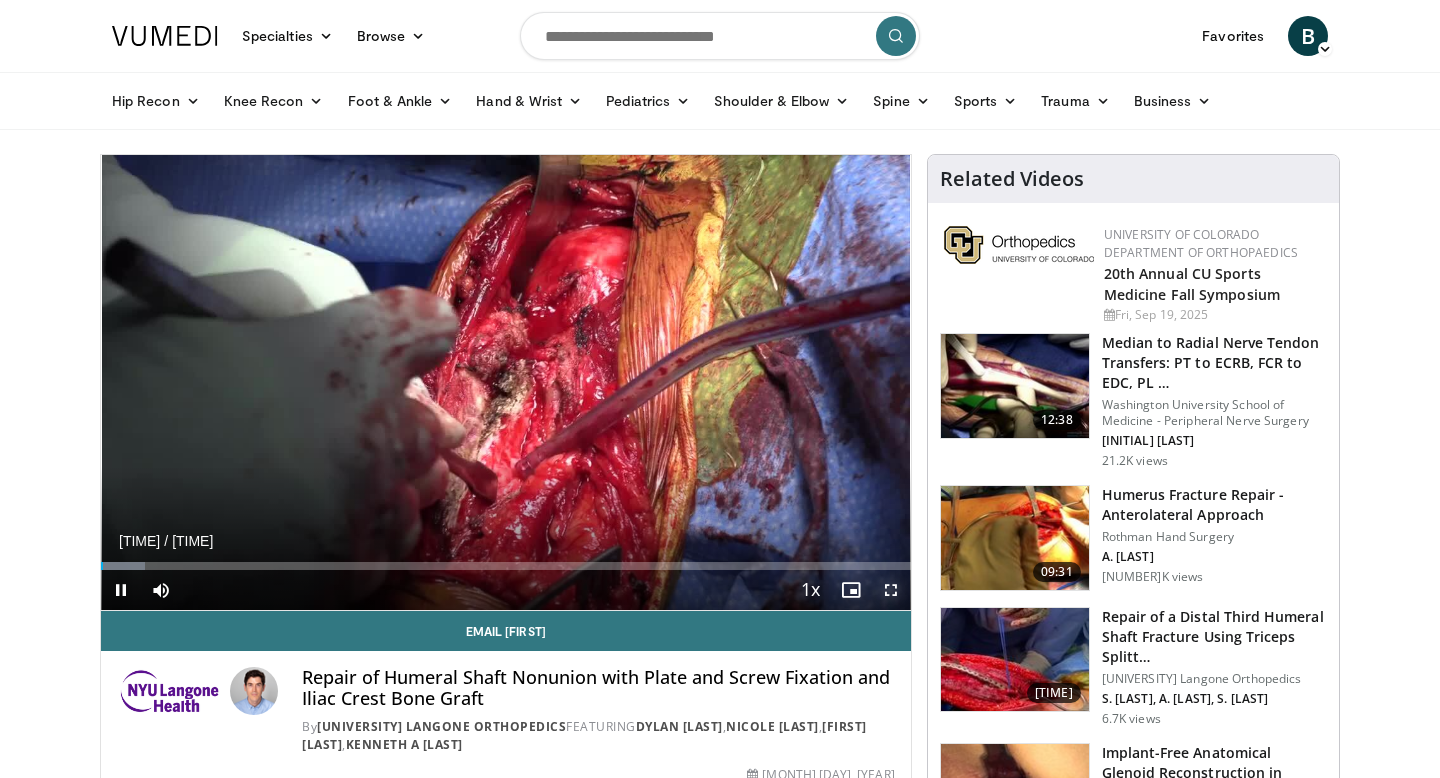 click at bounding box center [891, 590] 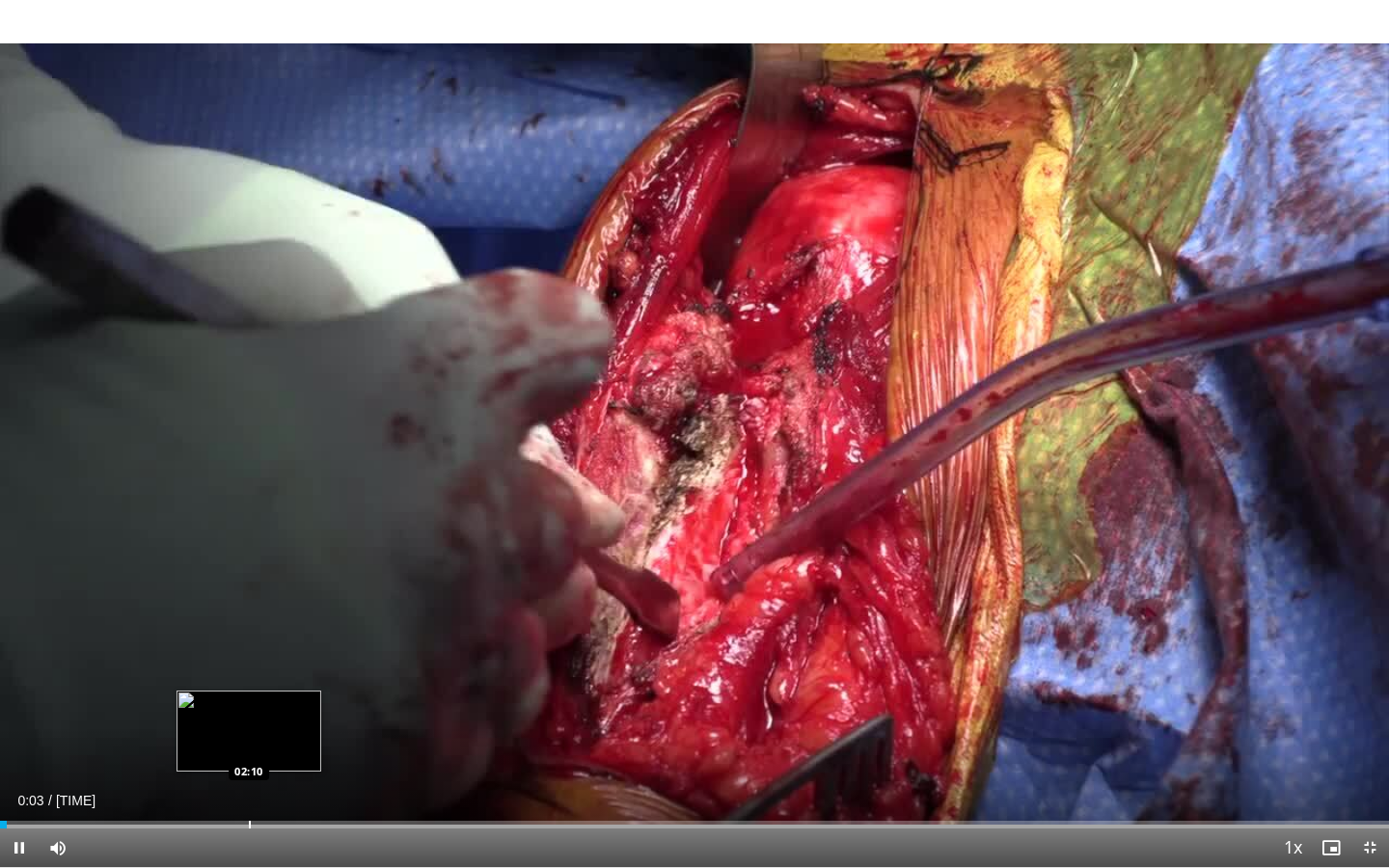 click on "Loaded :  0.00% 00:03 02:10" at bounding box center [694, 819] 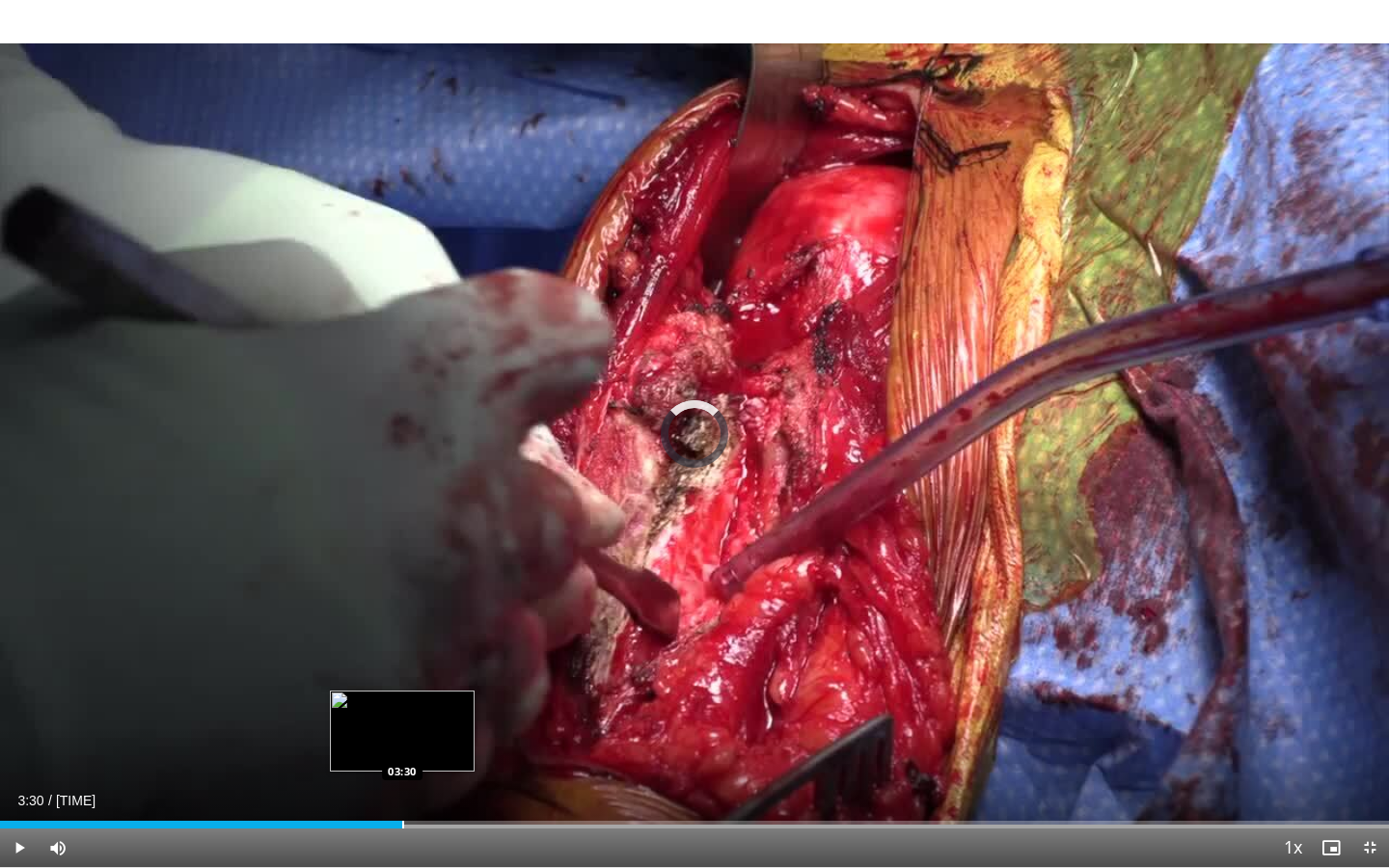 click on "Loaded :  27.30% 03:30 03:30" at bounding box center (694, 819) 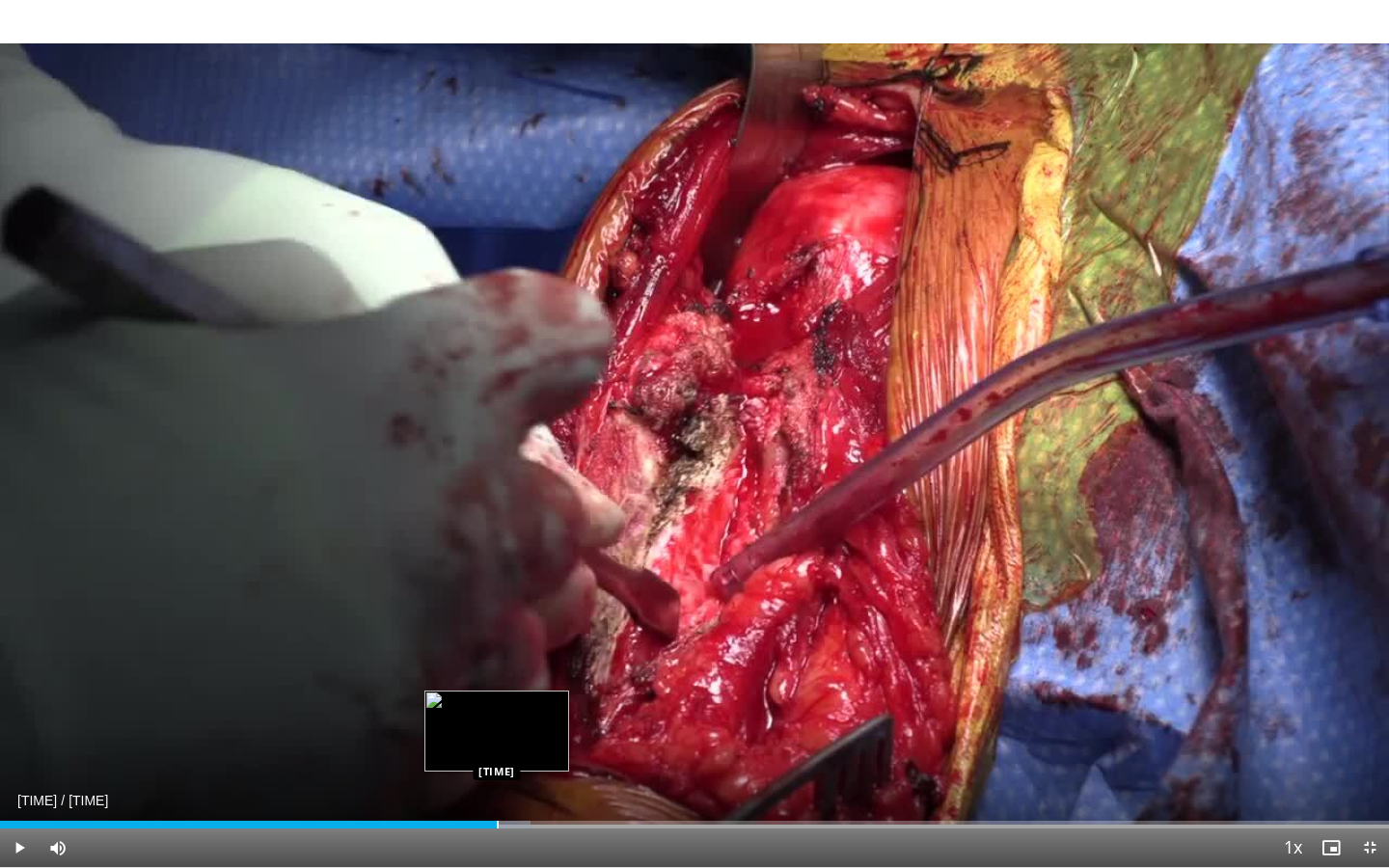 click at bounding box center (498, 825) 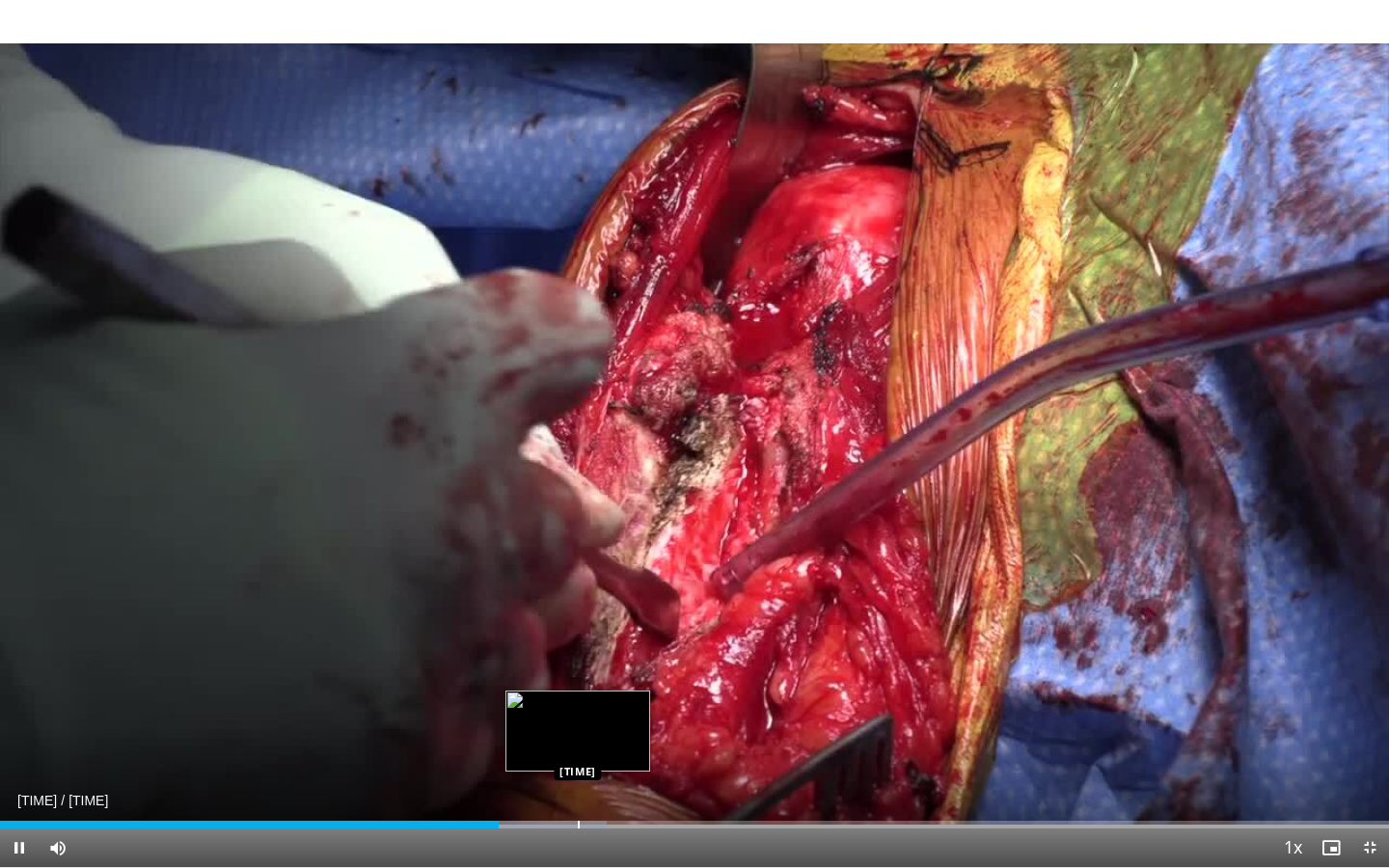click on "**********" at bounding box center [694, 434] 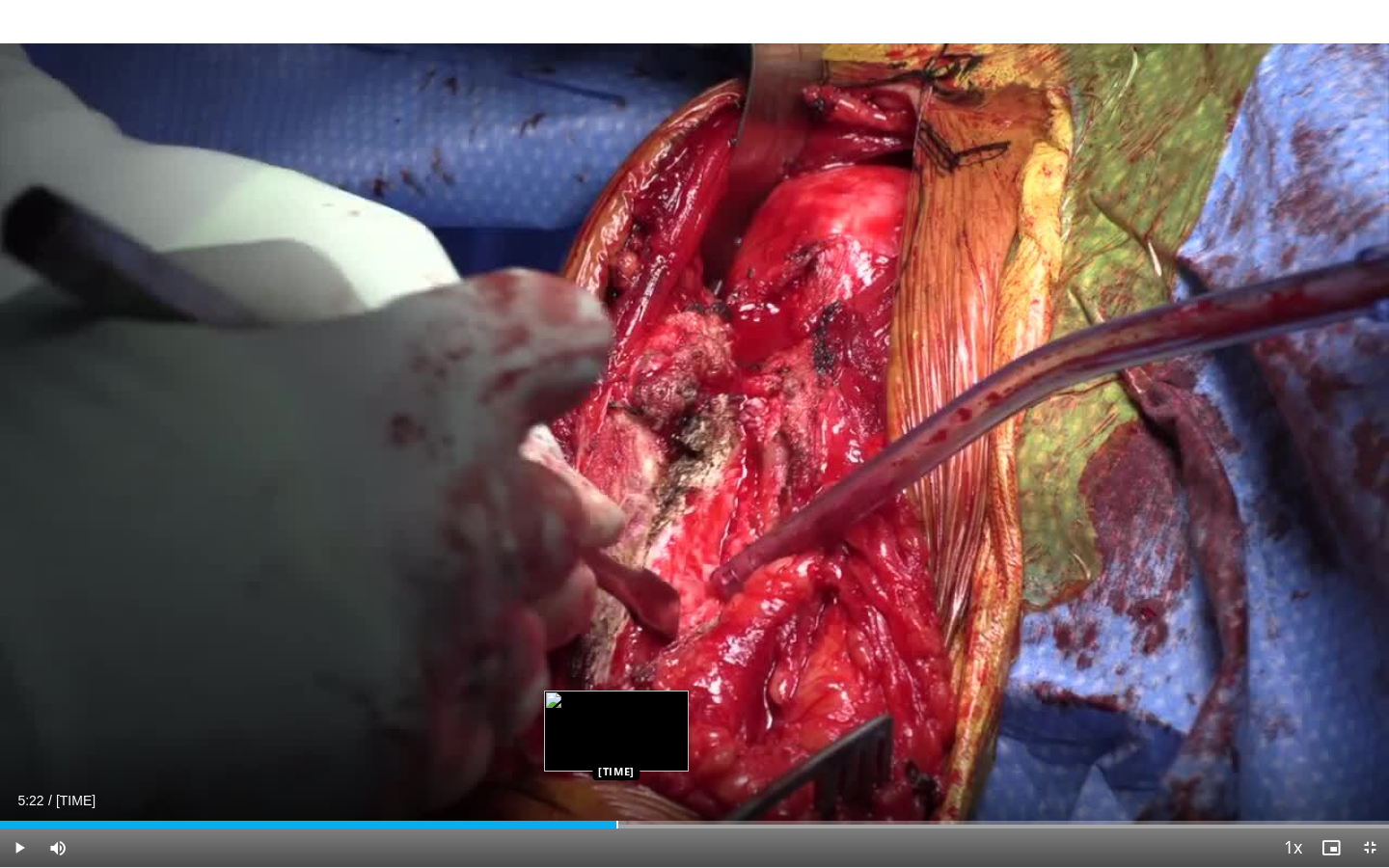 click at bounding box center [617, 825] 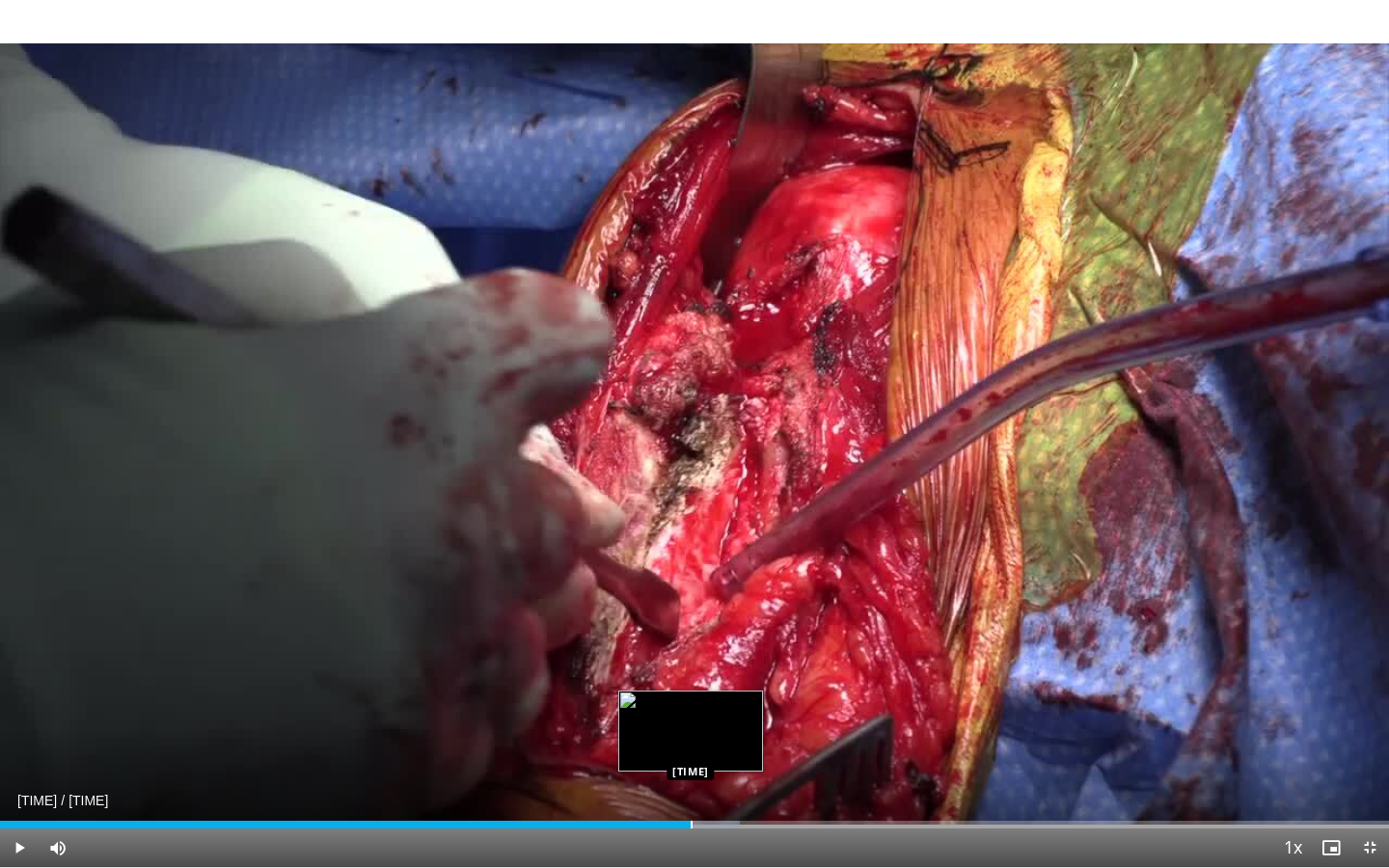 click at bounding box center [692, 825] 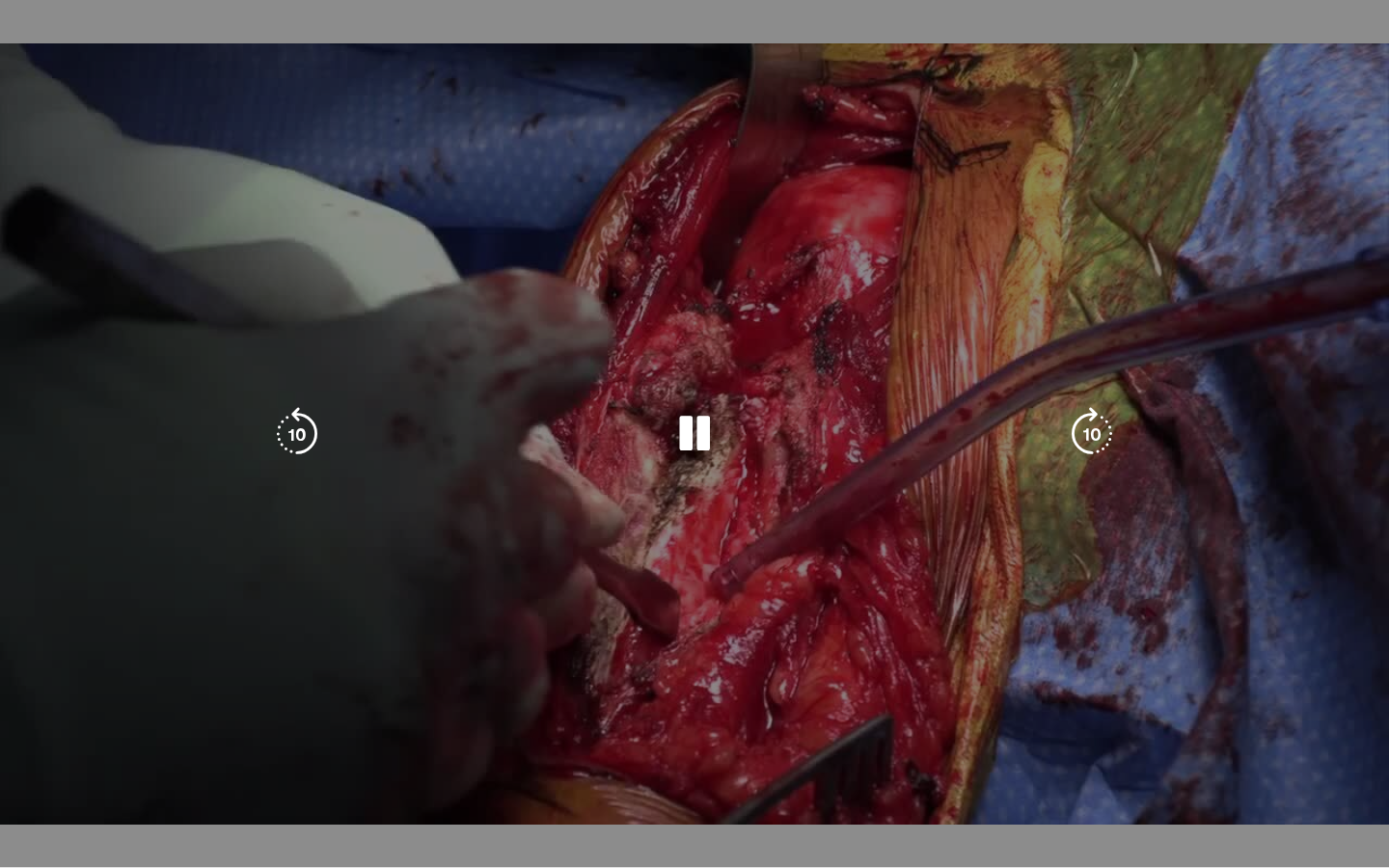 click on "**********" at bounding box center [694, 434] 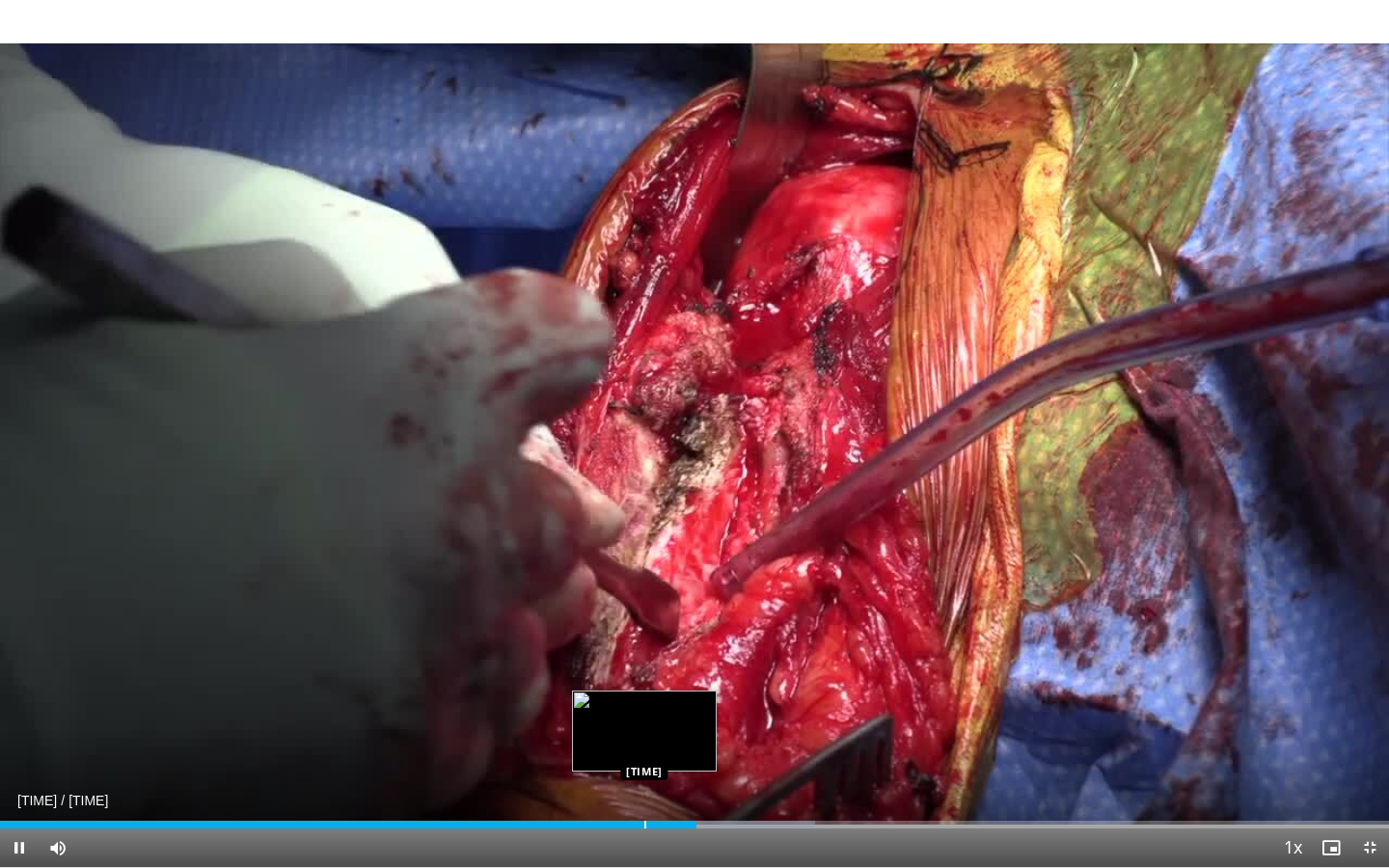click at bounding box center (645, 825) 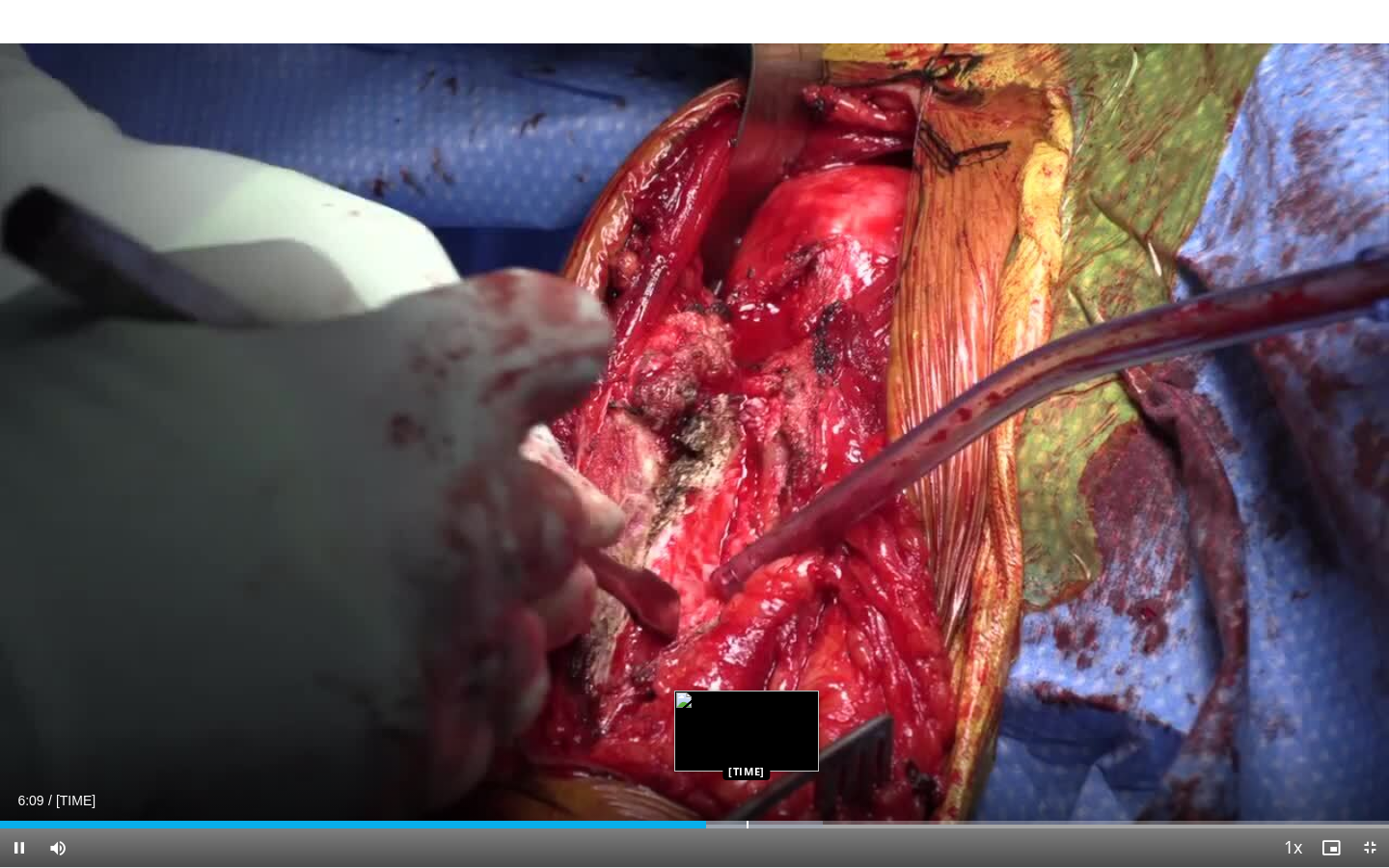 click at bounding box center [748, 825] 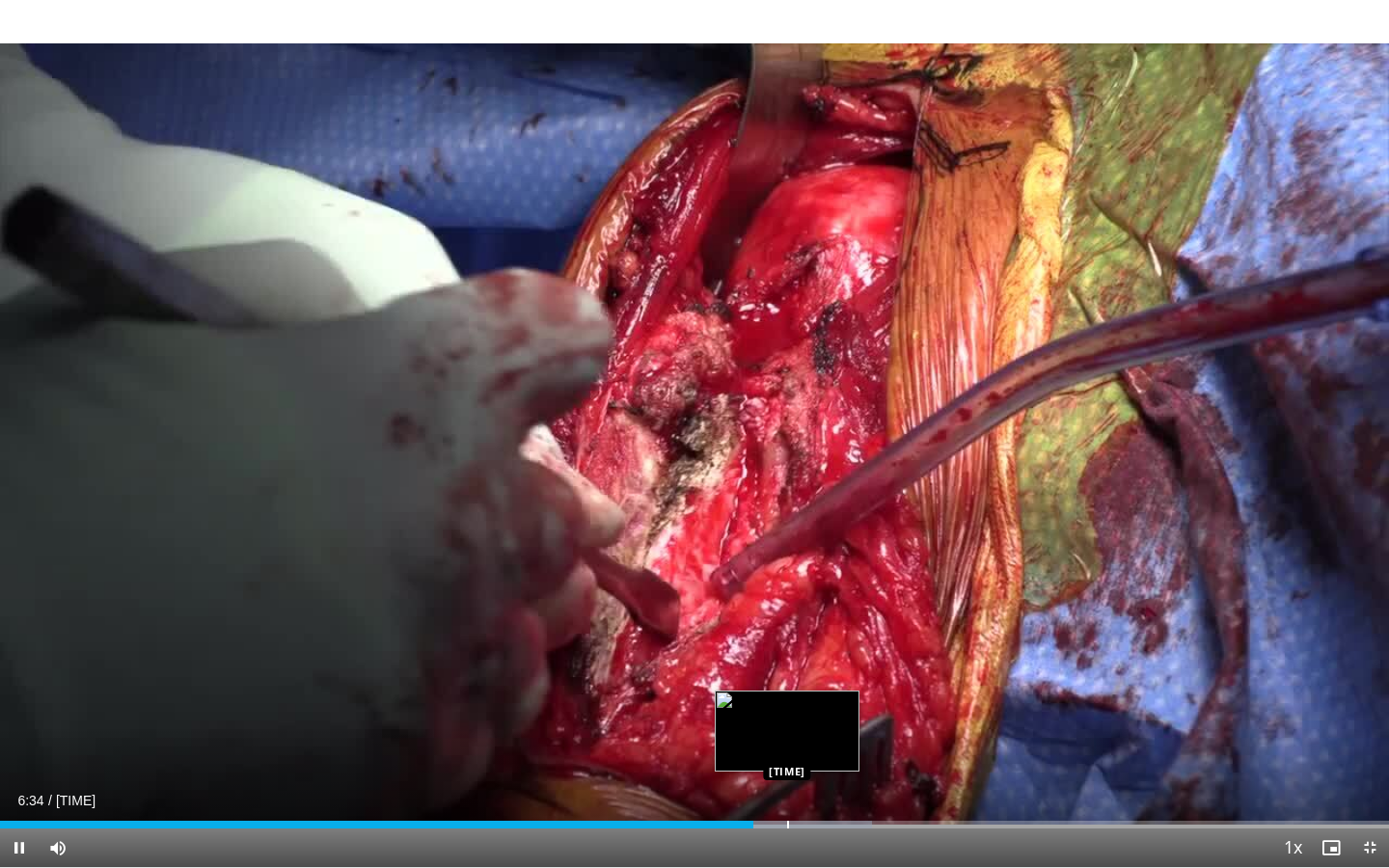click at bounding box center (788, 825) 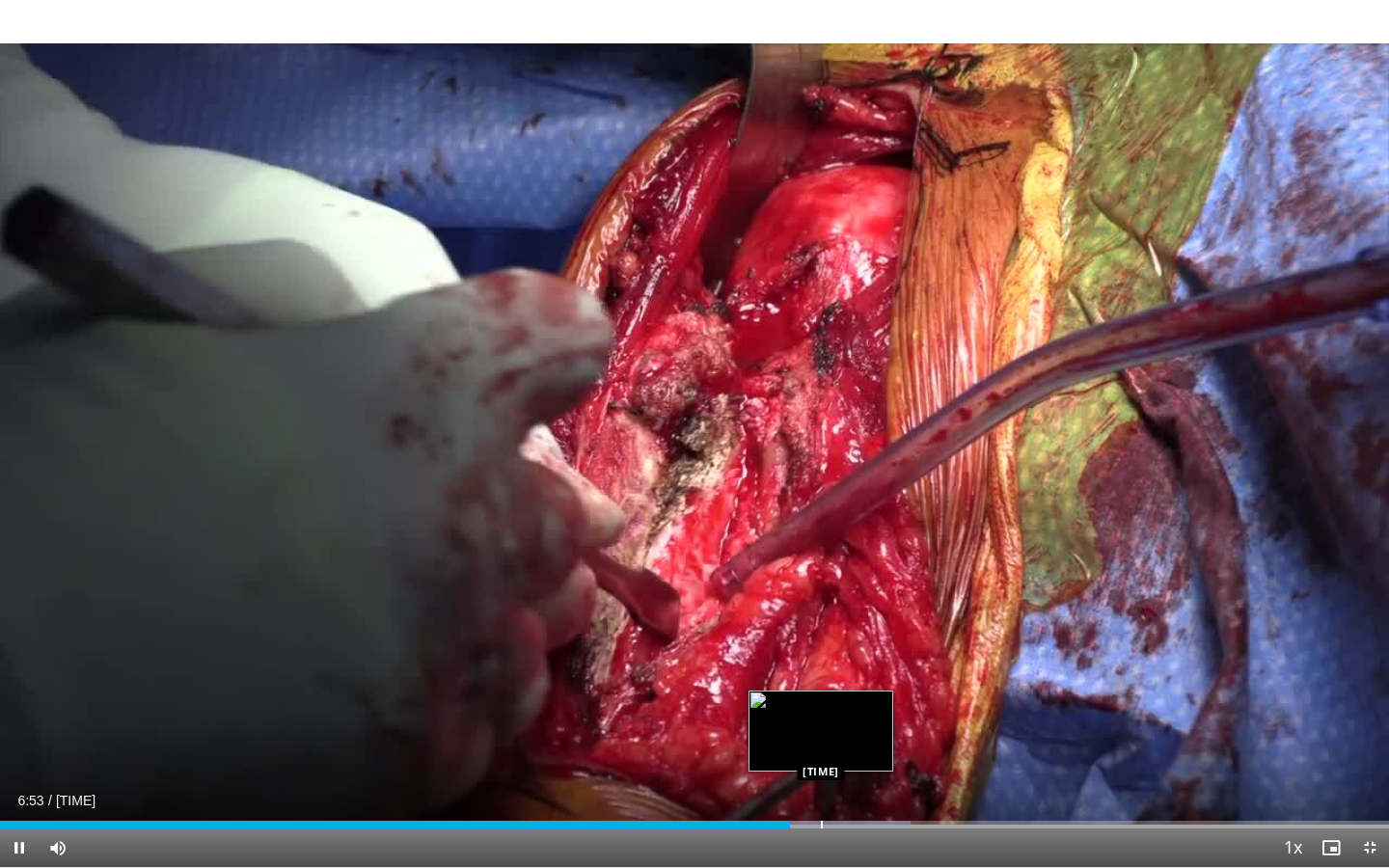 click at bounding box center [822, 825] 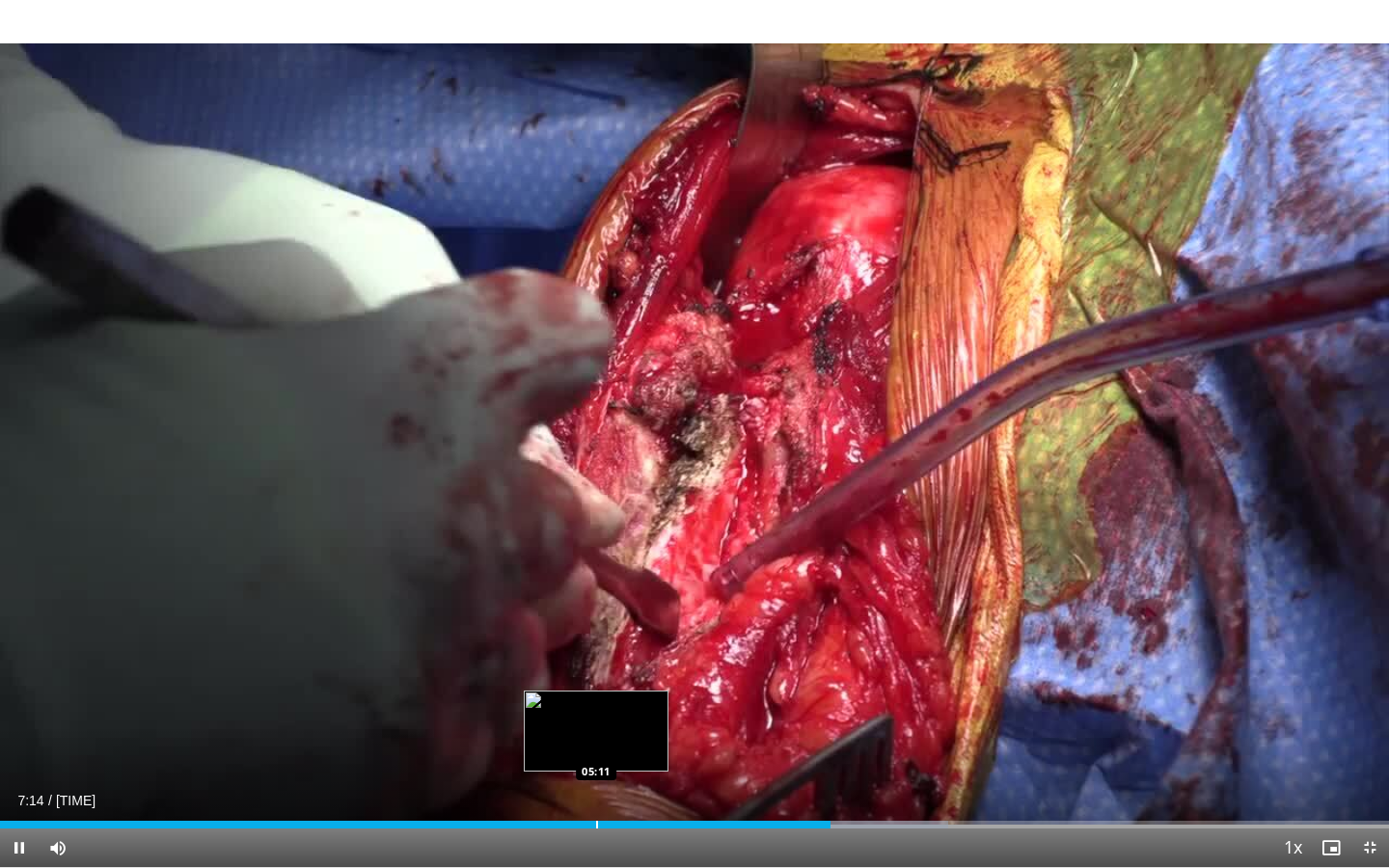 click at bounding box center [597, 825] 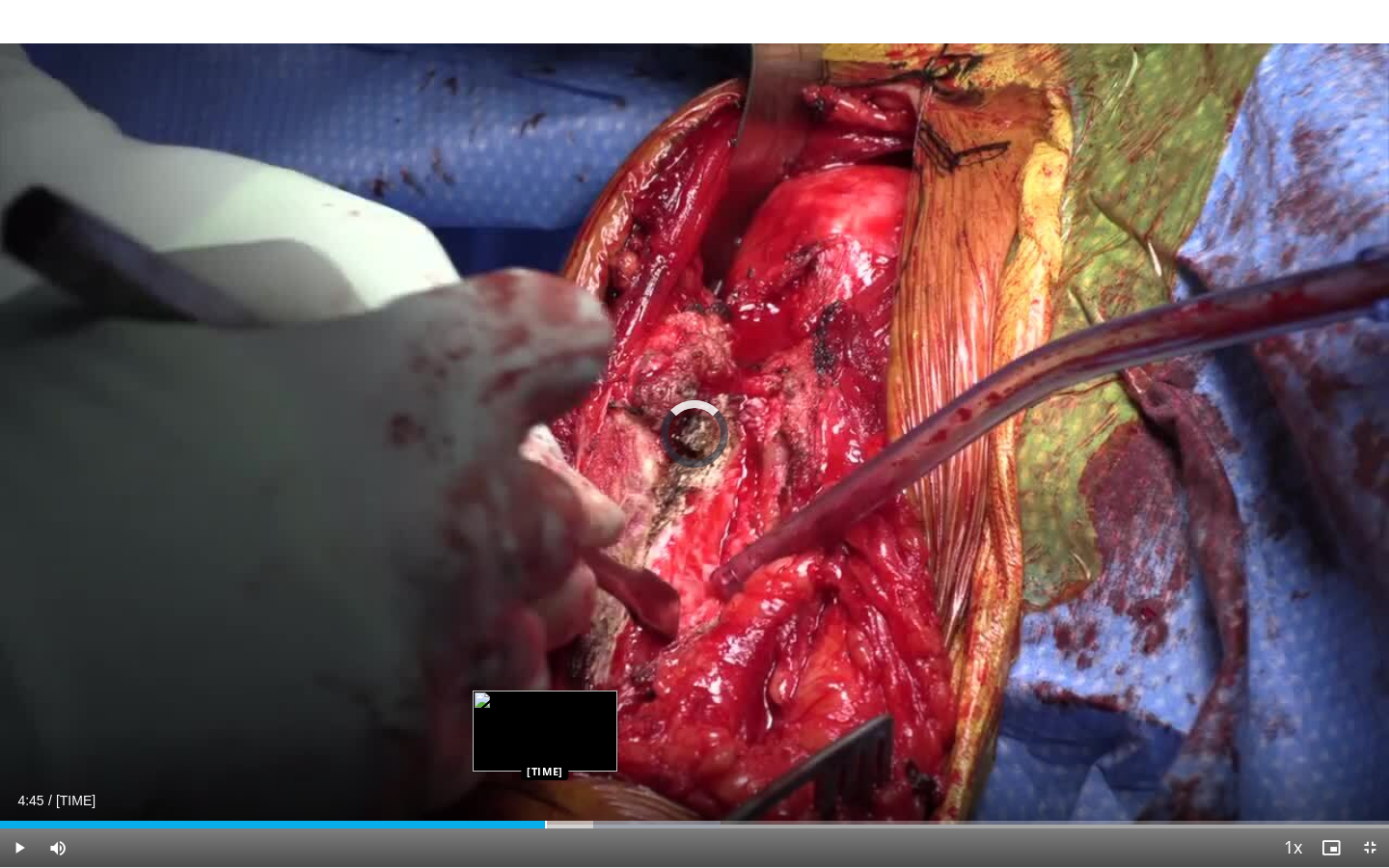 click at bounding box center (546, 825) 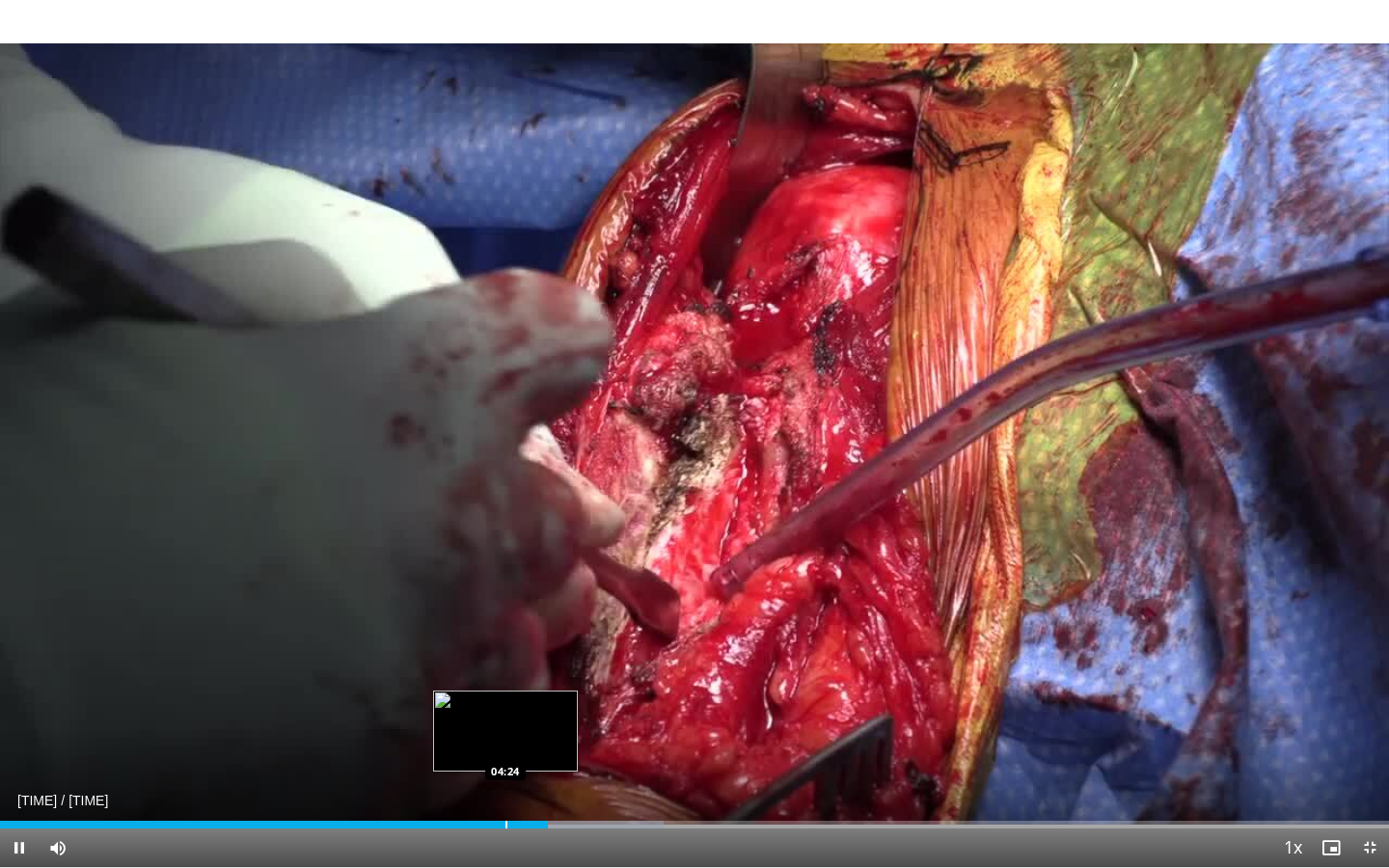 click at bounding box center [506, 825] 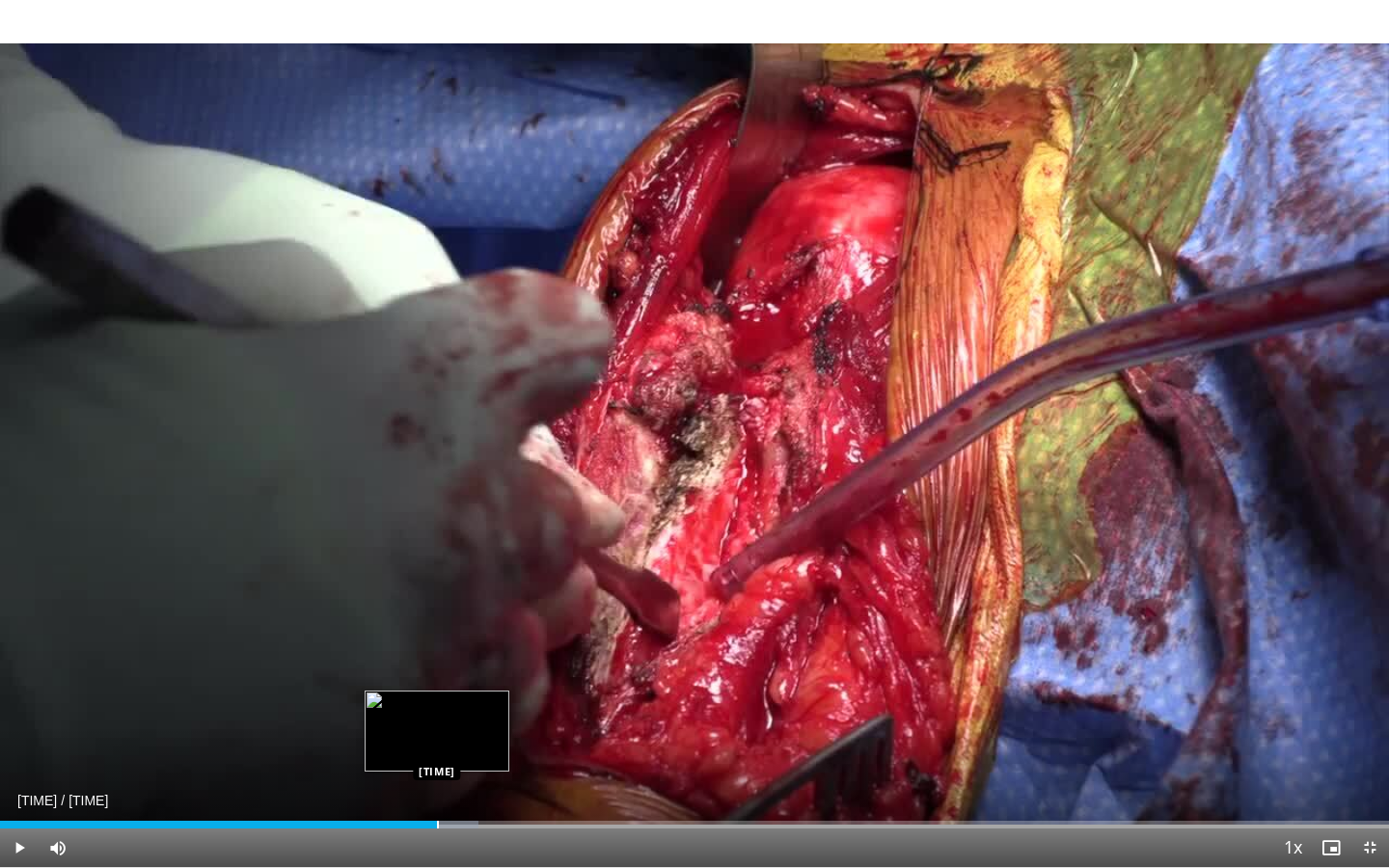 click at bounding box center (438, 825) 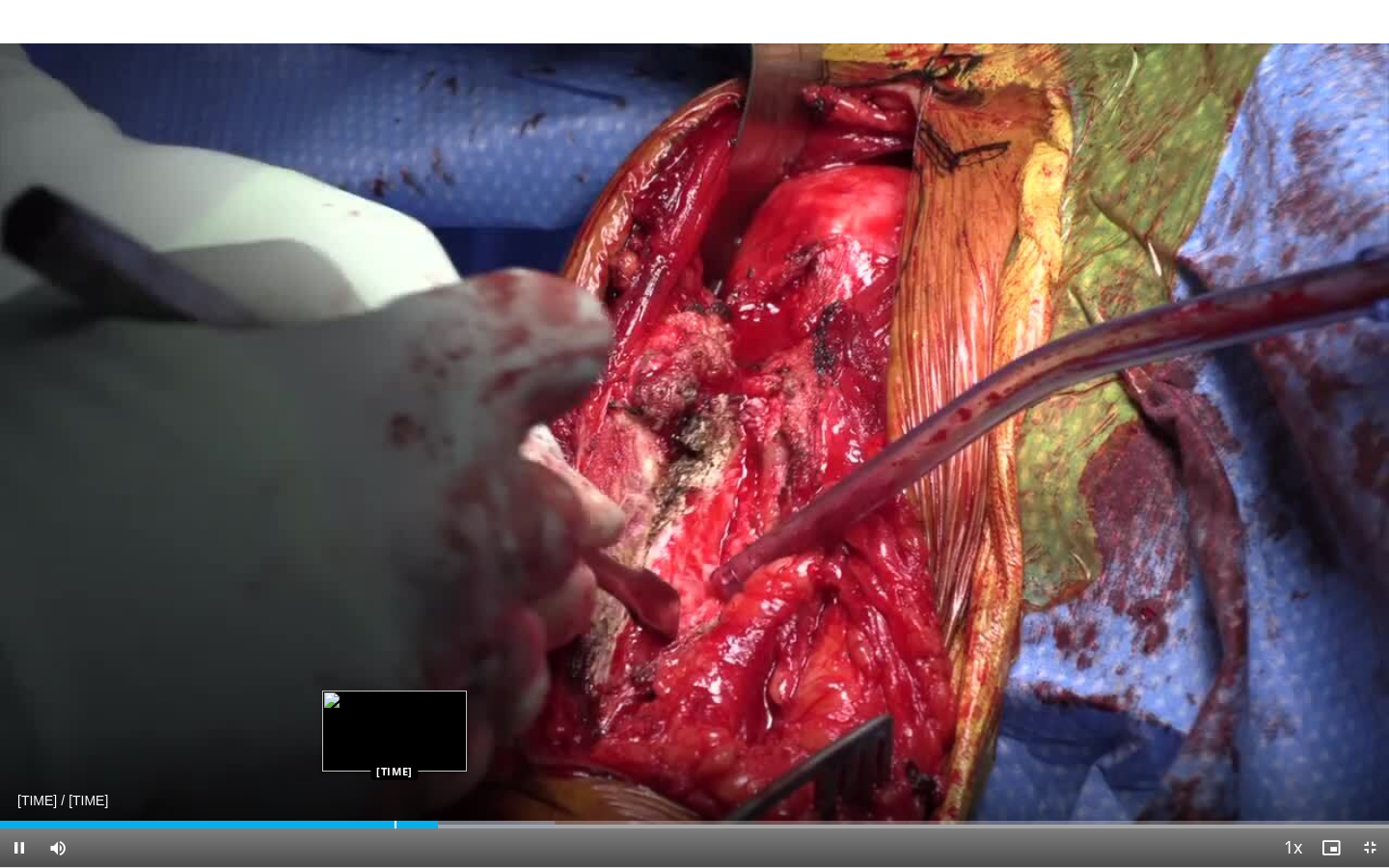click at bounding box center [395, 825] 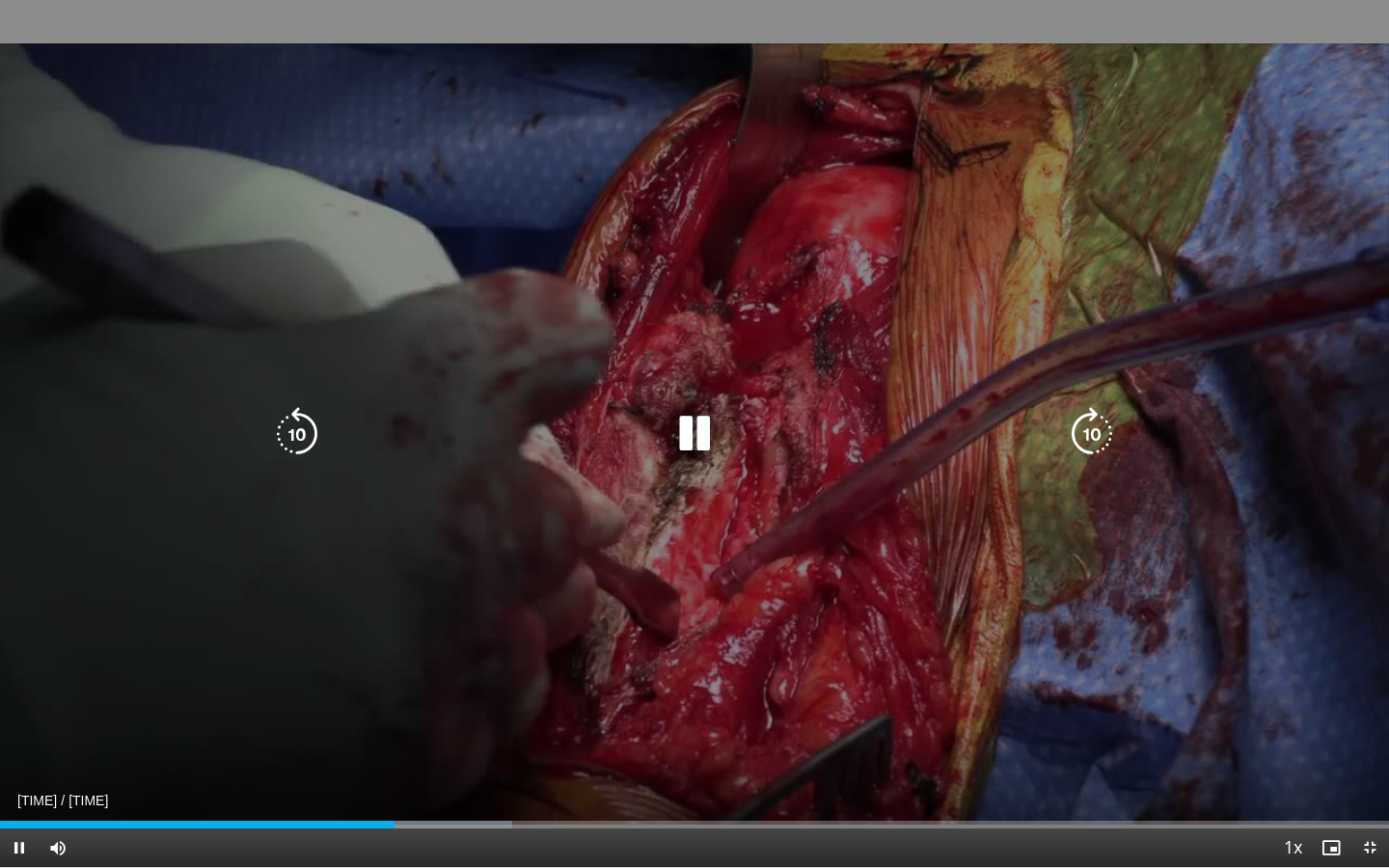 click on "10 seconds
Tap to unmute" at bounding box center [694, 433] 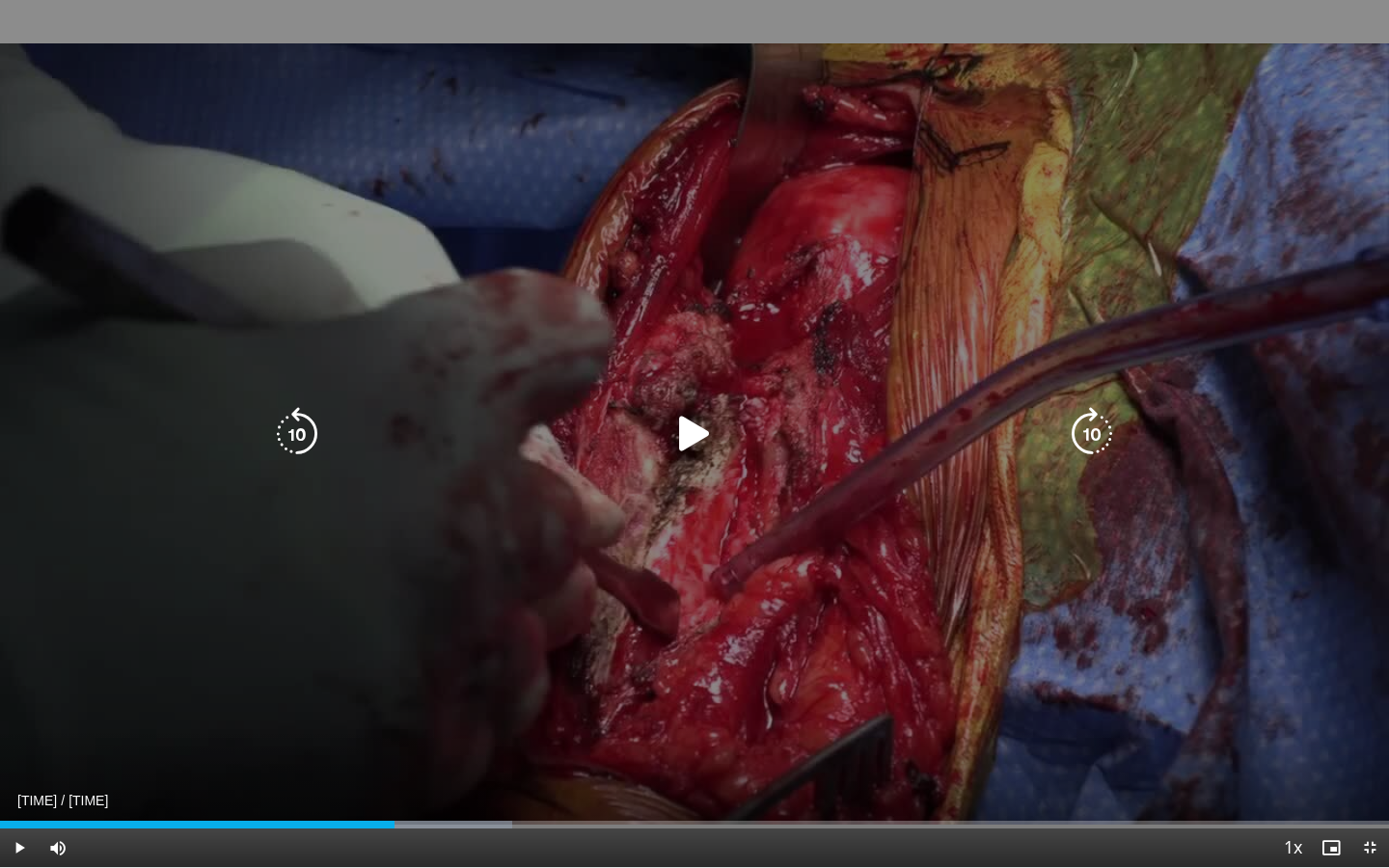 click on "10 seconds
Tap to unmute" at bounding box center [694, 433] 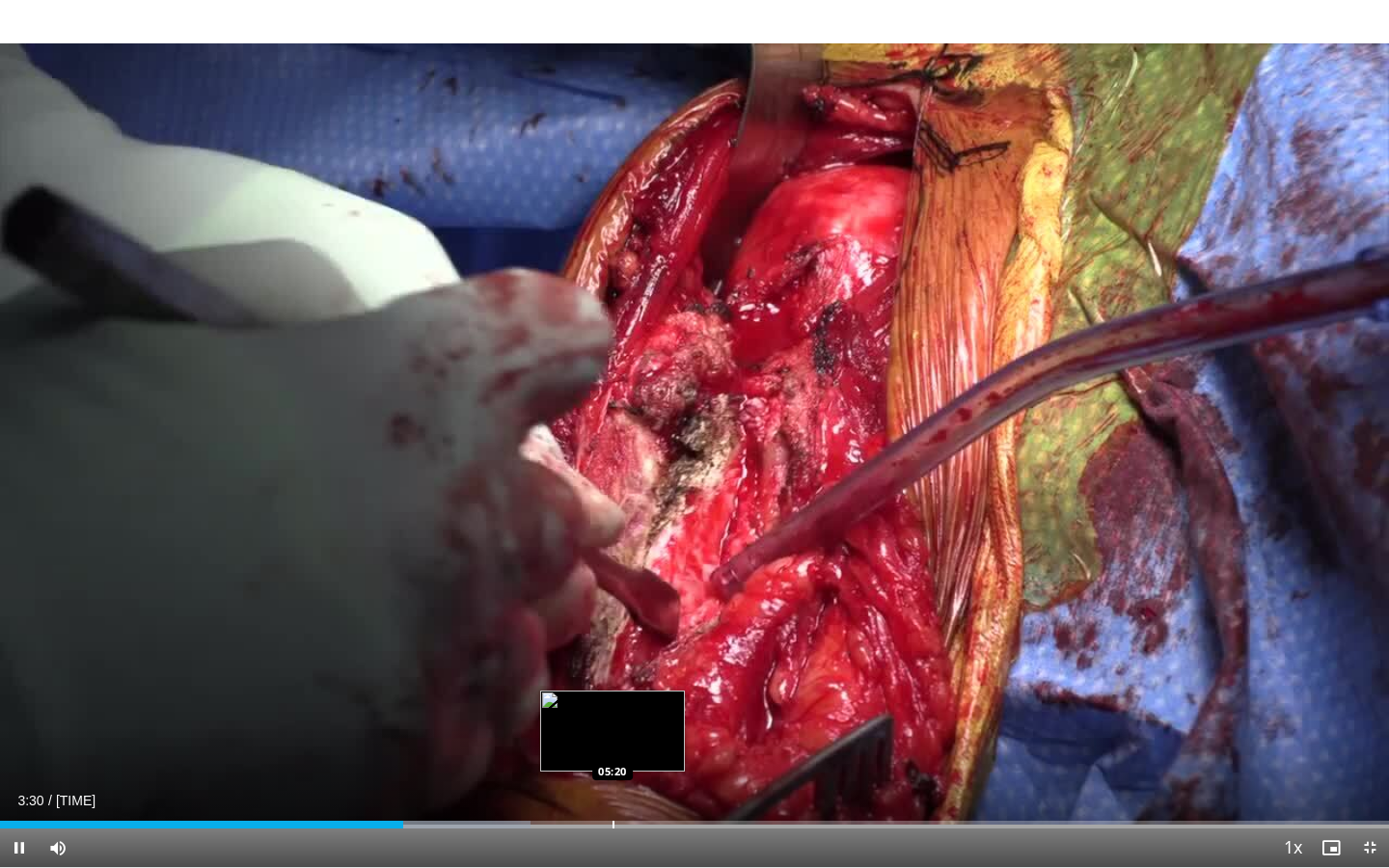 click at bounding box center [613, 825] 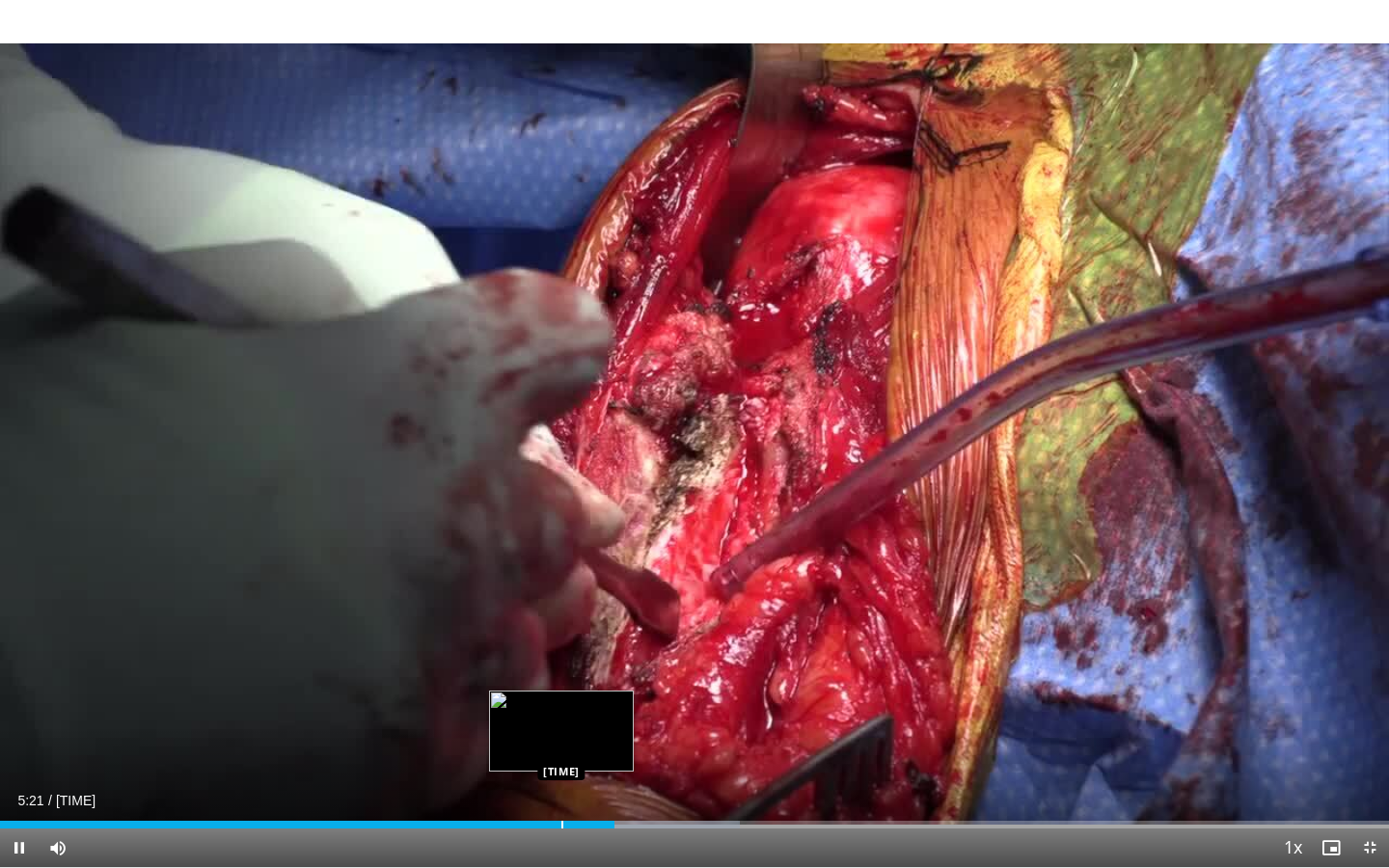 click at bounding box center [562, 825] 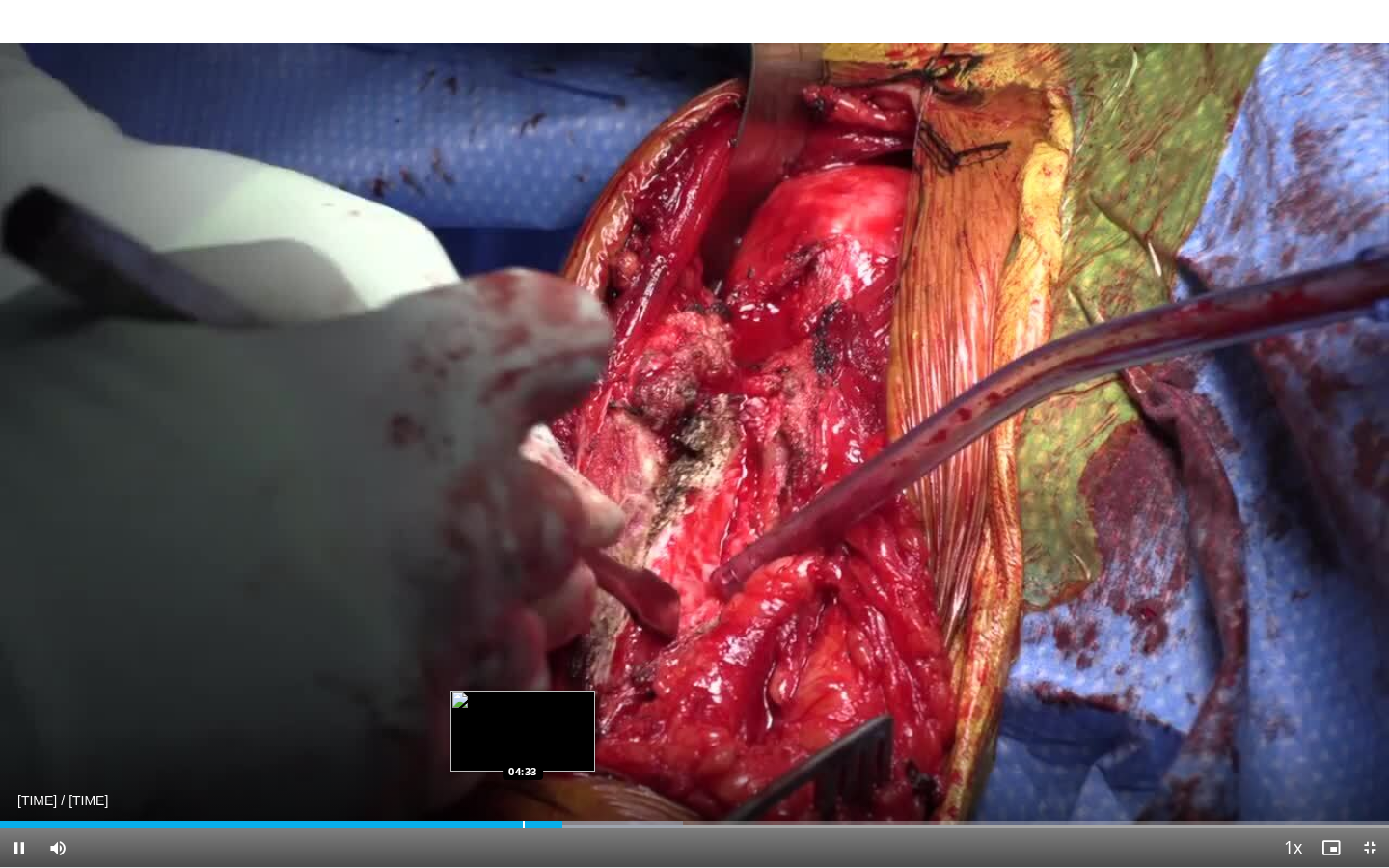 click at bounding box center [524, 825] 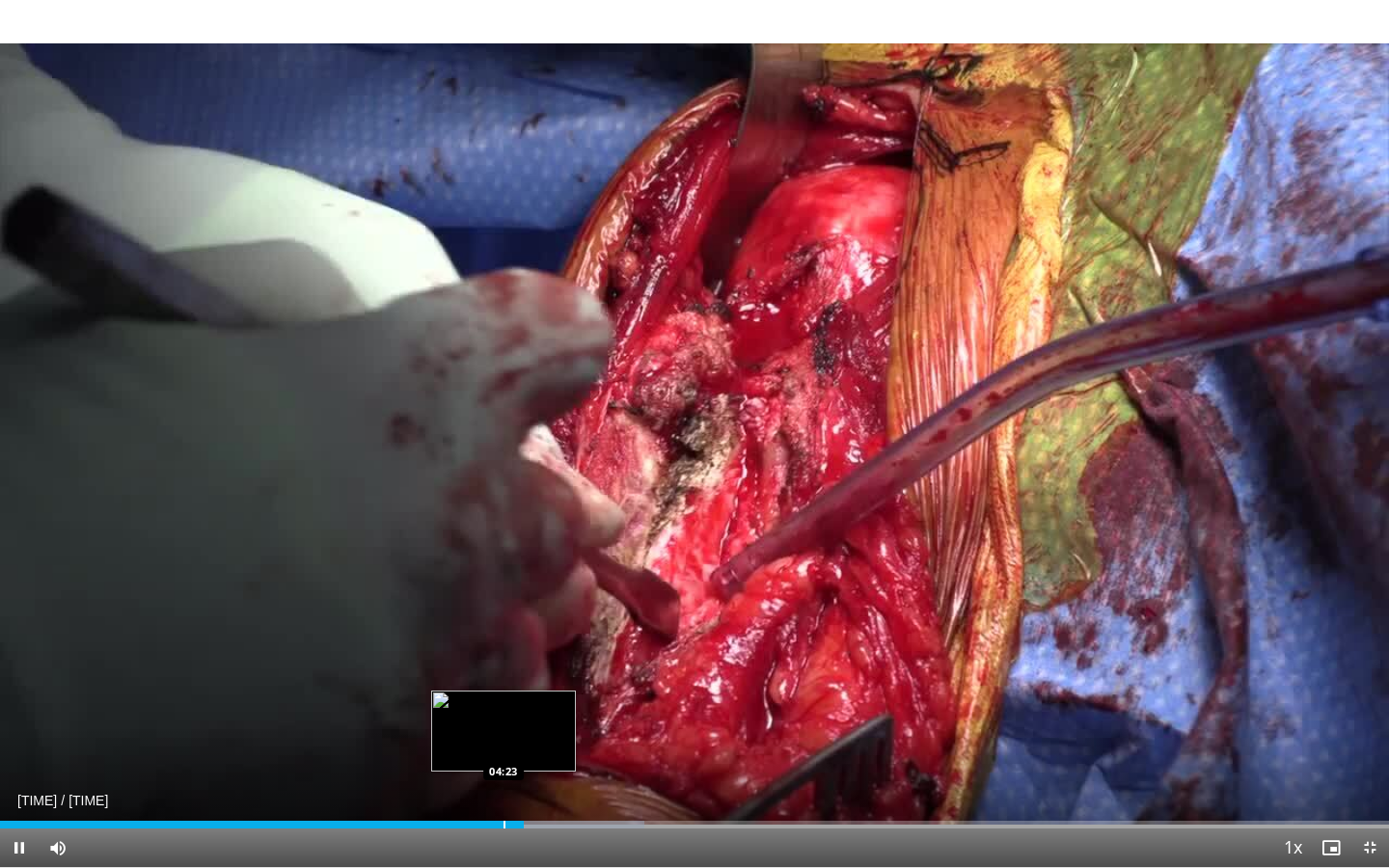 click at bounding box center [504, 825] 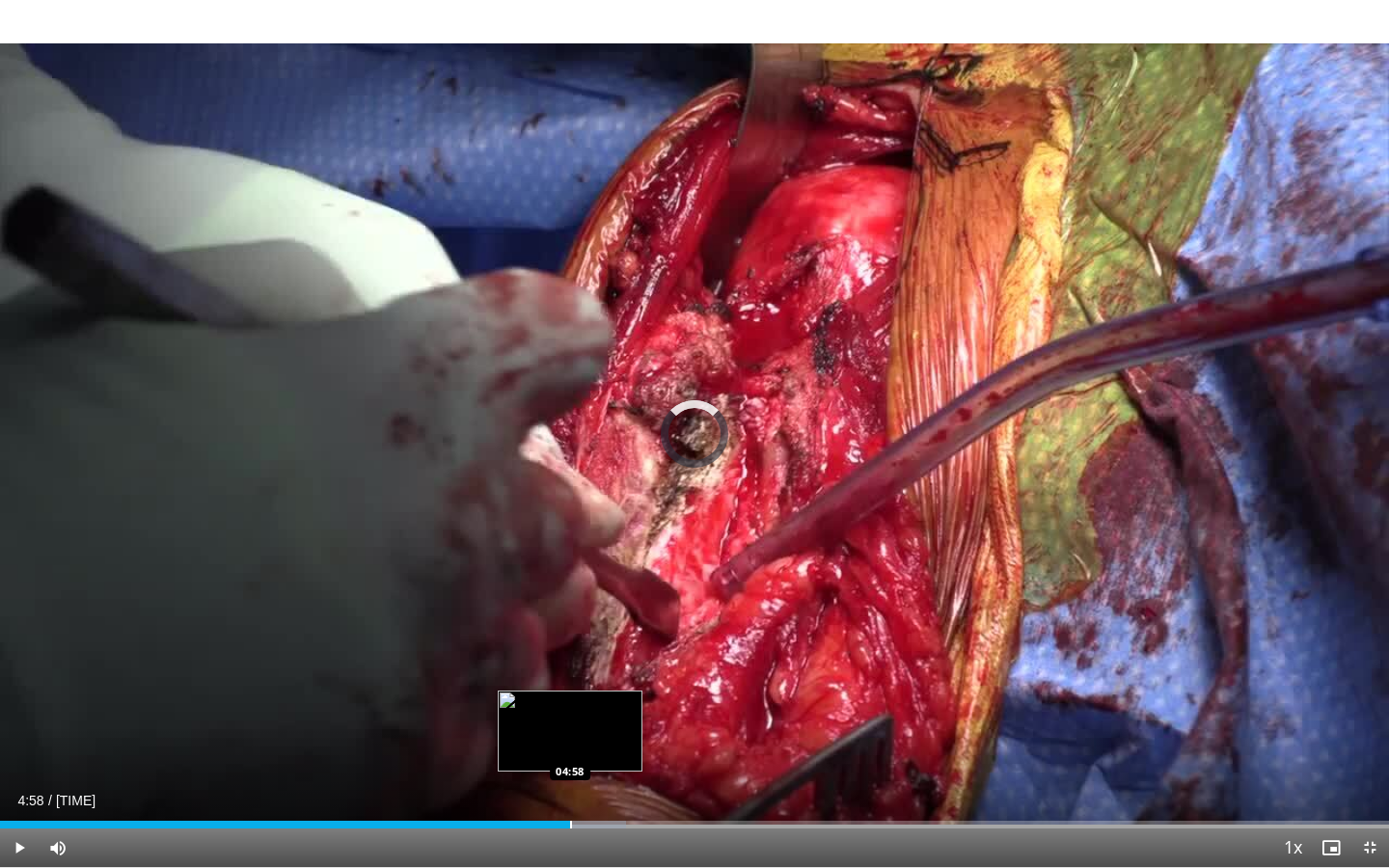 click at bounding box center [571, 825] 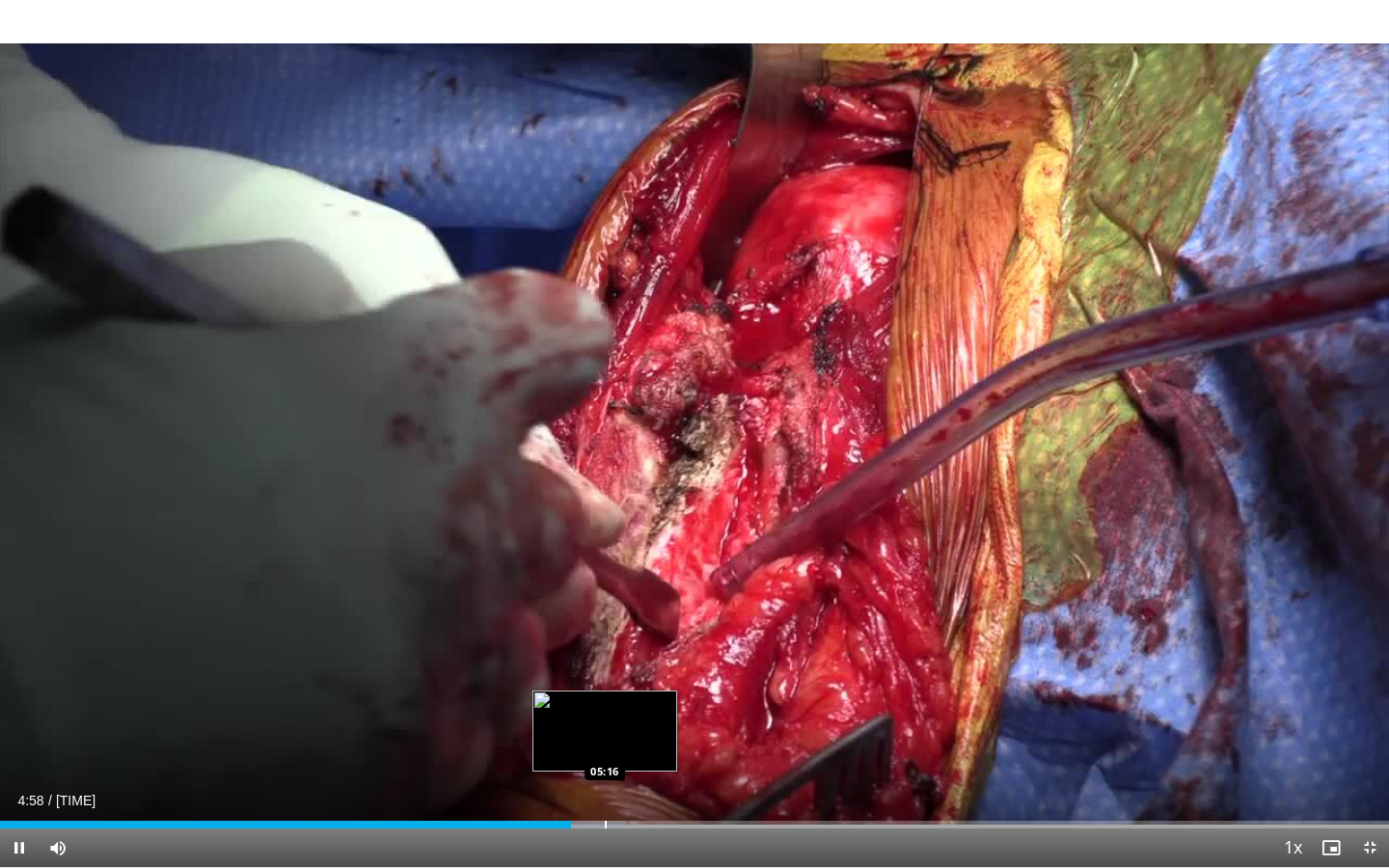 click at bounding box center [606, 825] 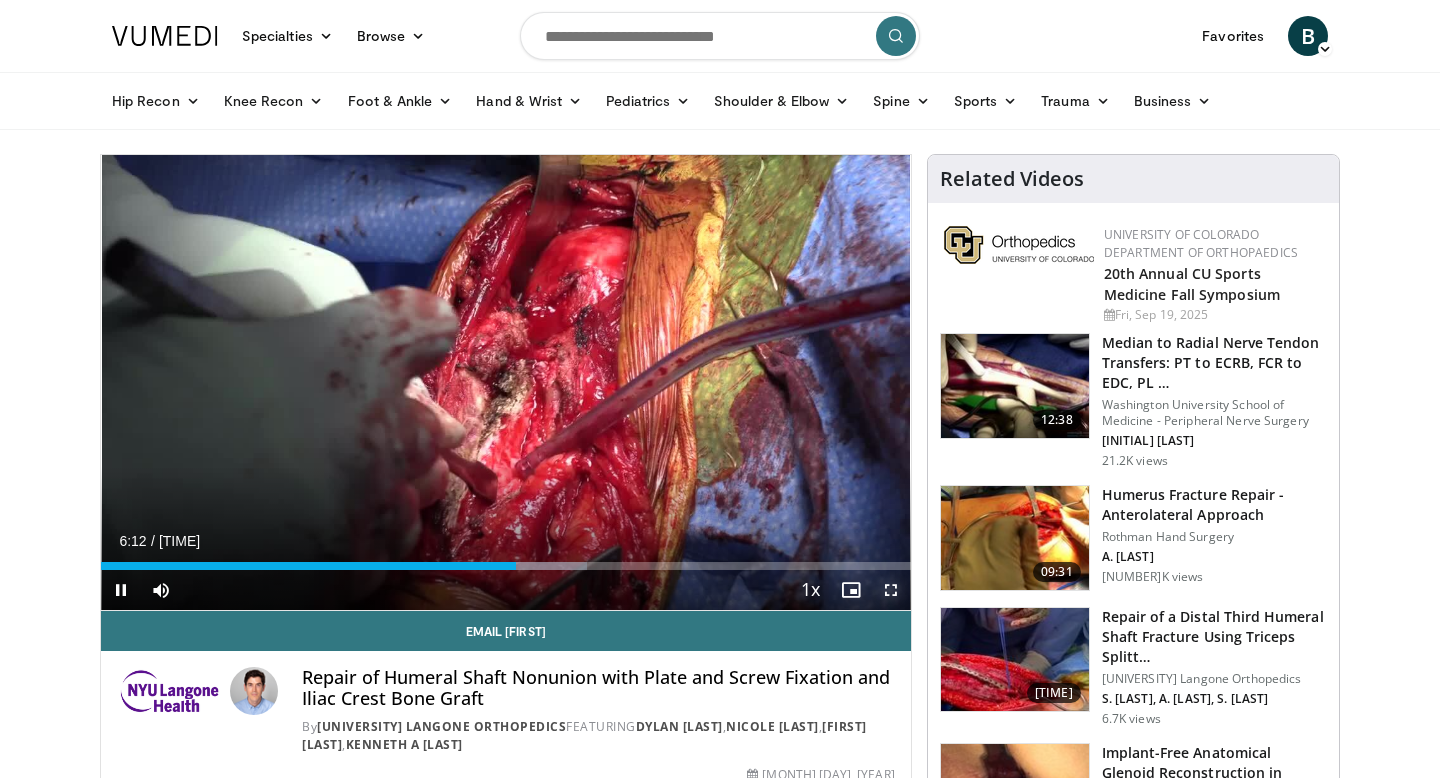 click at bounding box center [891, 590] 